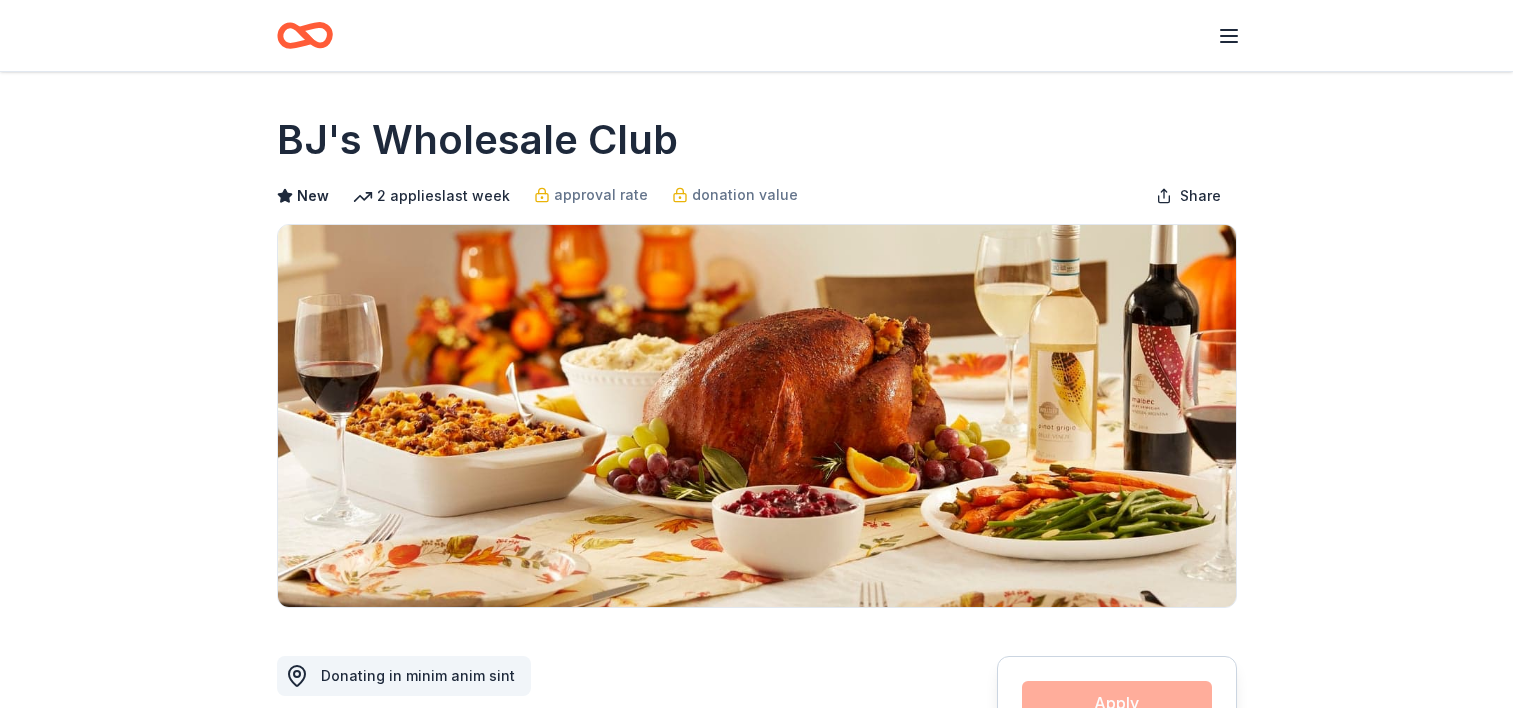 scroll, scrollTop: 0, scrollLeft: 0, axis: both 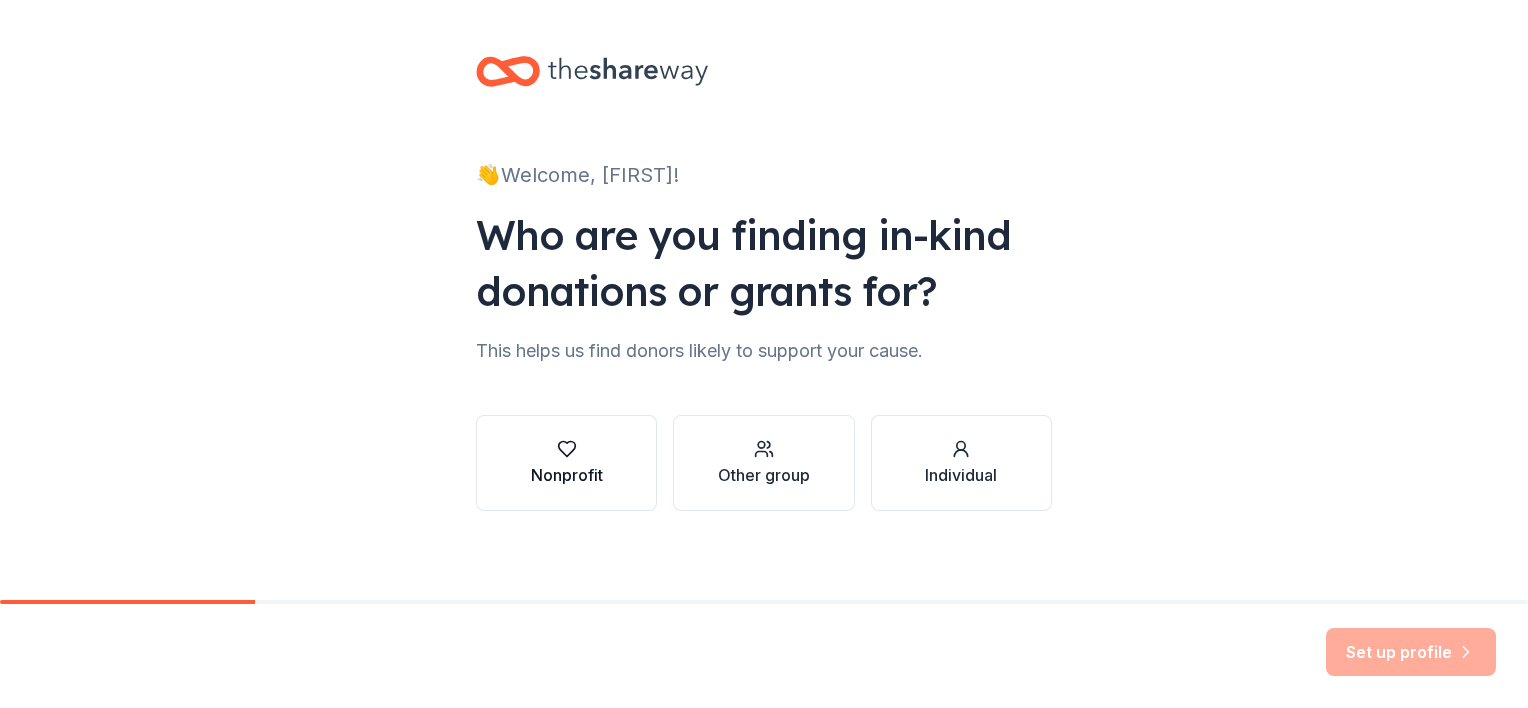 click at bounding box center [567, 449] 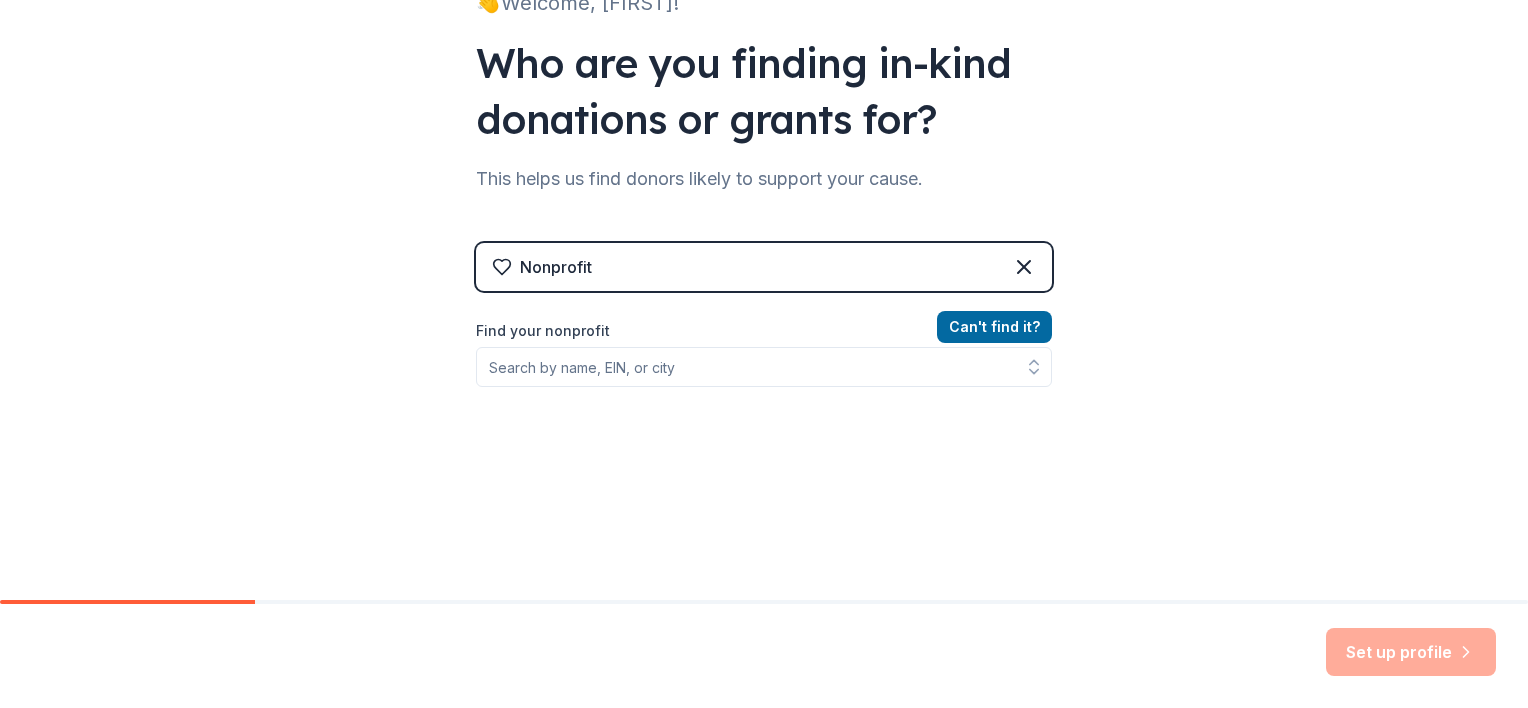 scroll, scrollTop: 184, scrollLeft: 0, axis: vertical 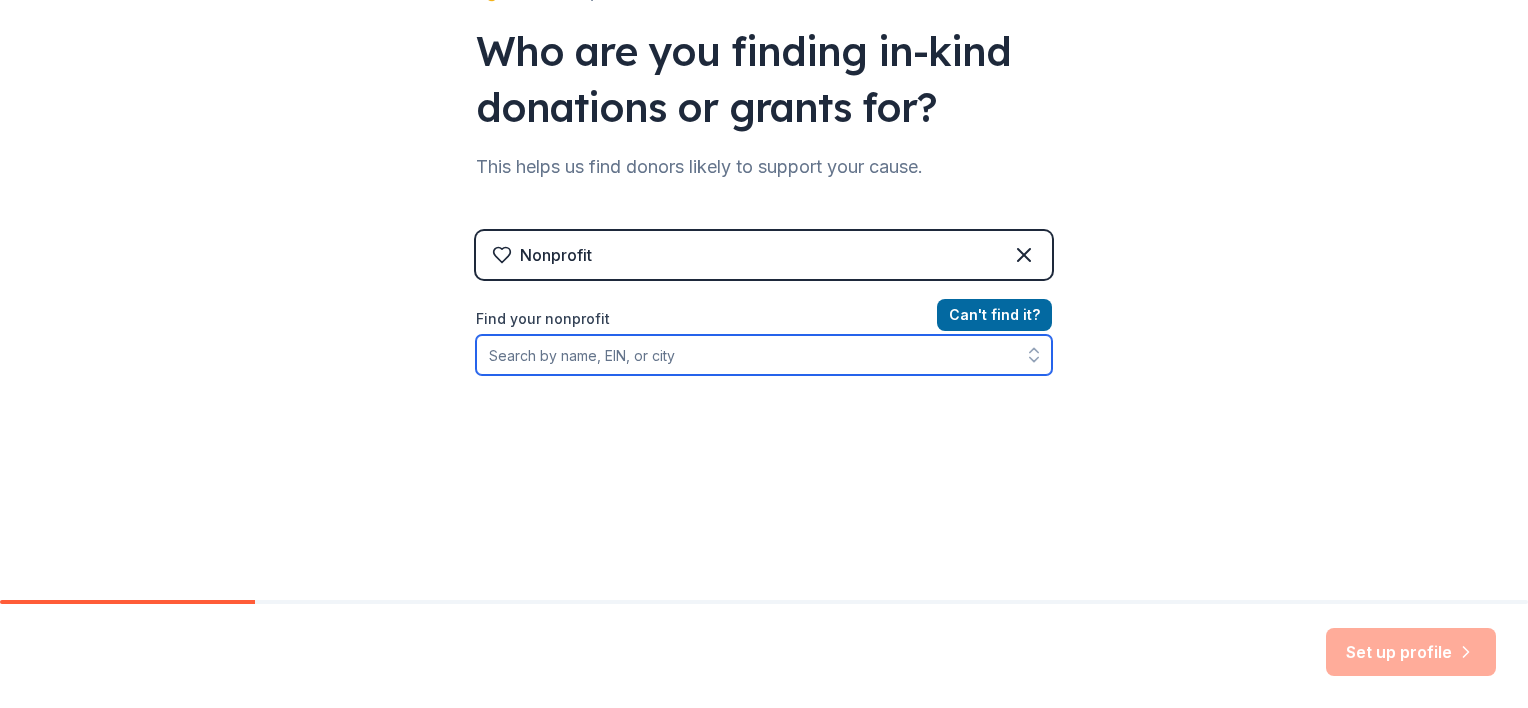 click on "Find your nonprofit" at bounding box center (764, 355) 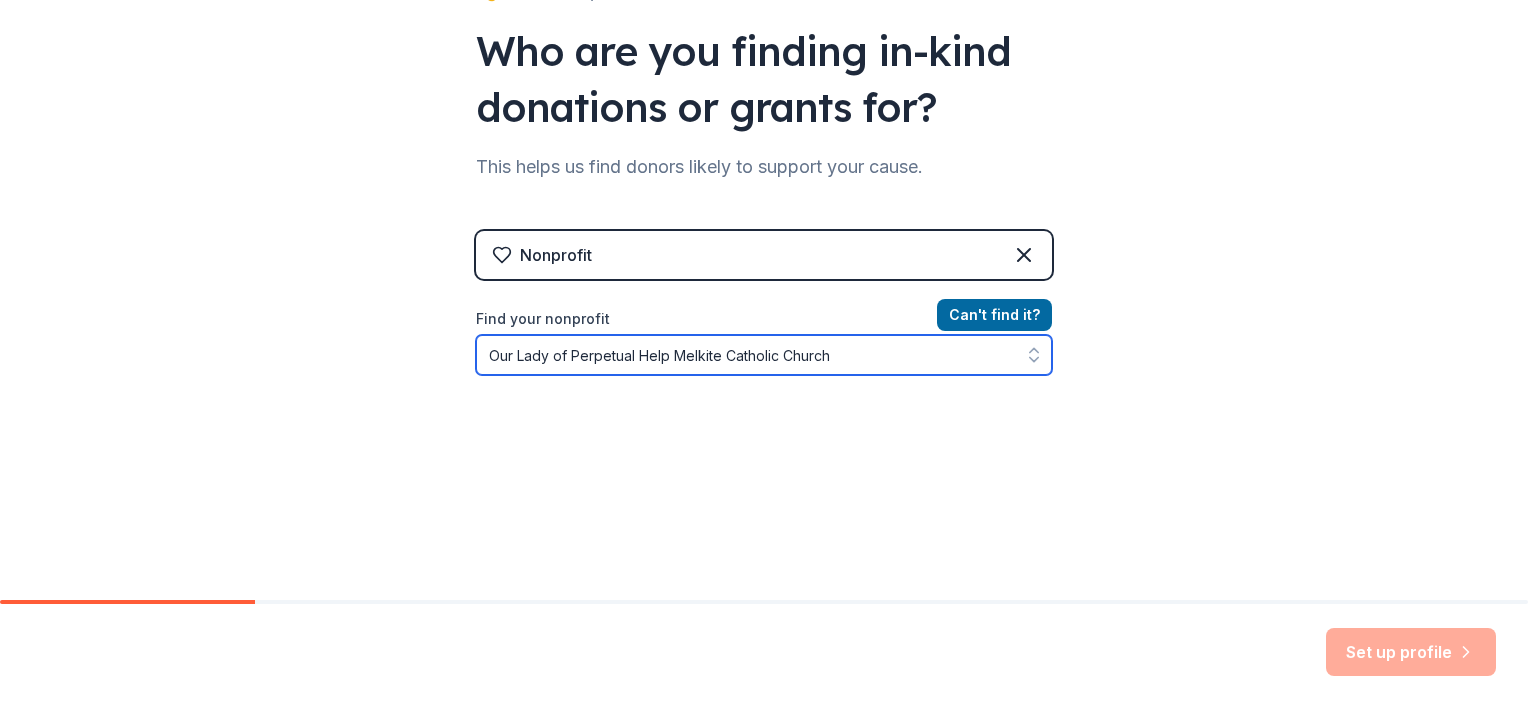 click on "Our Lady of Perpetual Help Melkite Catholic Church" at bounding box center (764, 355) 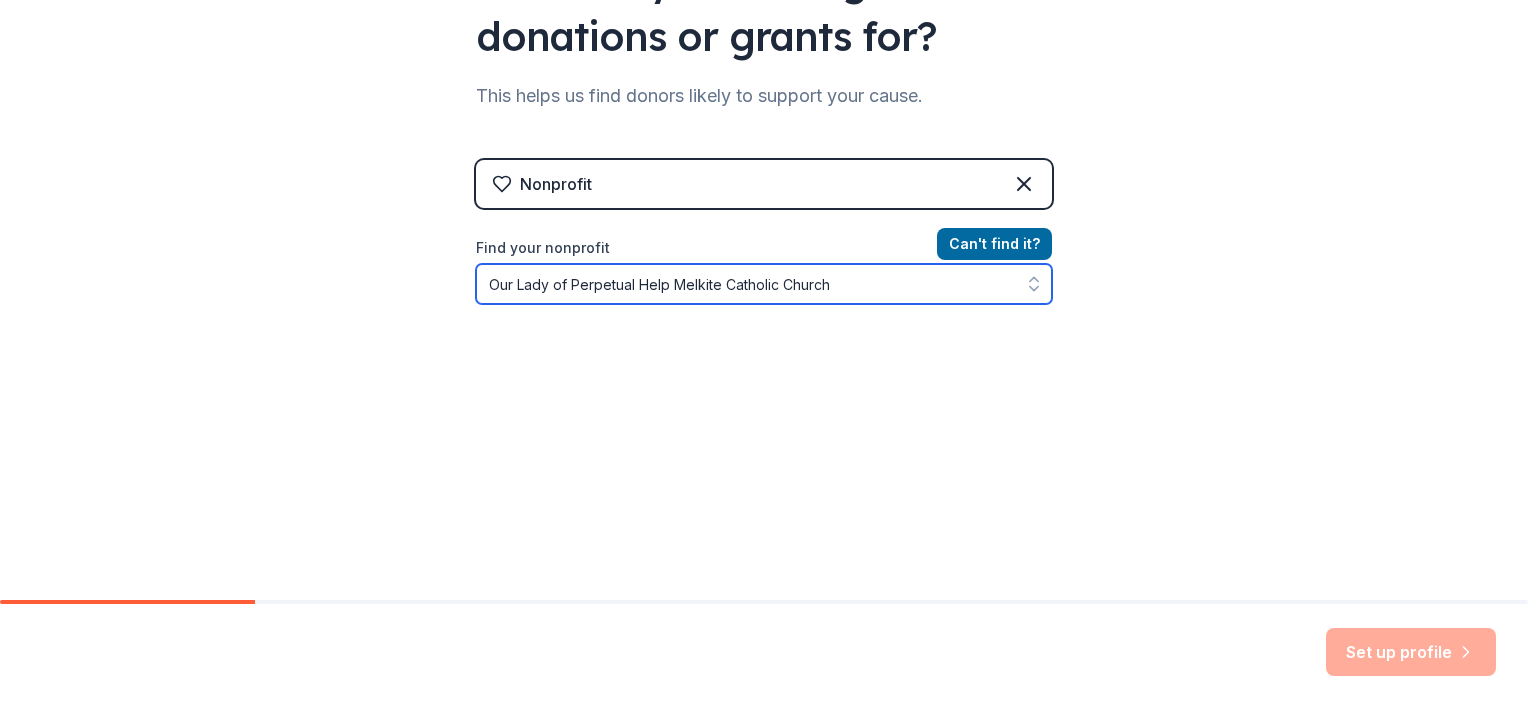 click on "Our Lady of Perpetual Help Melkite Catholic Church" at bounding box center [764, 284] 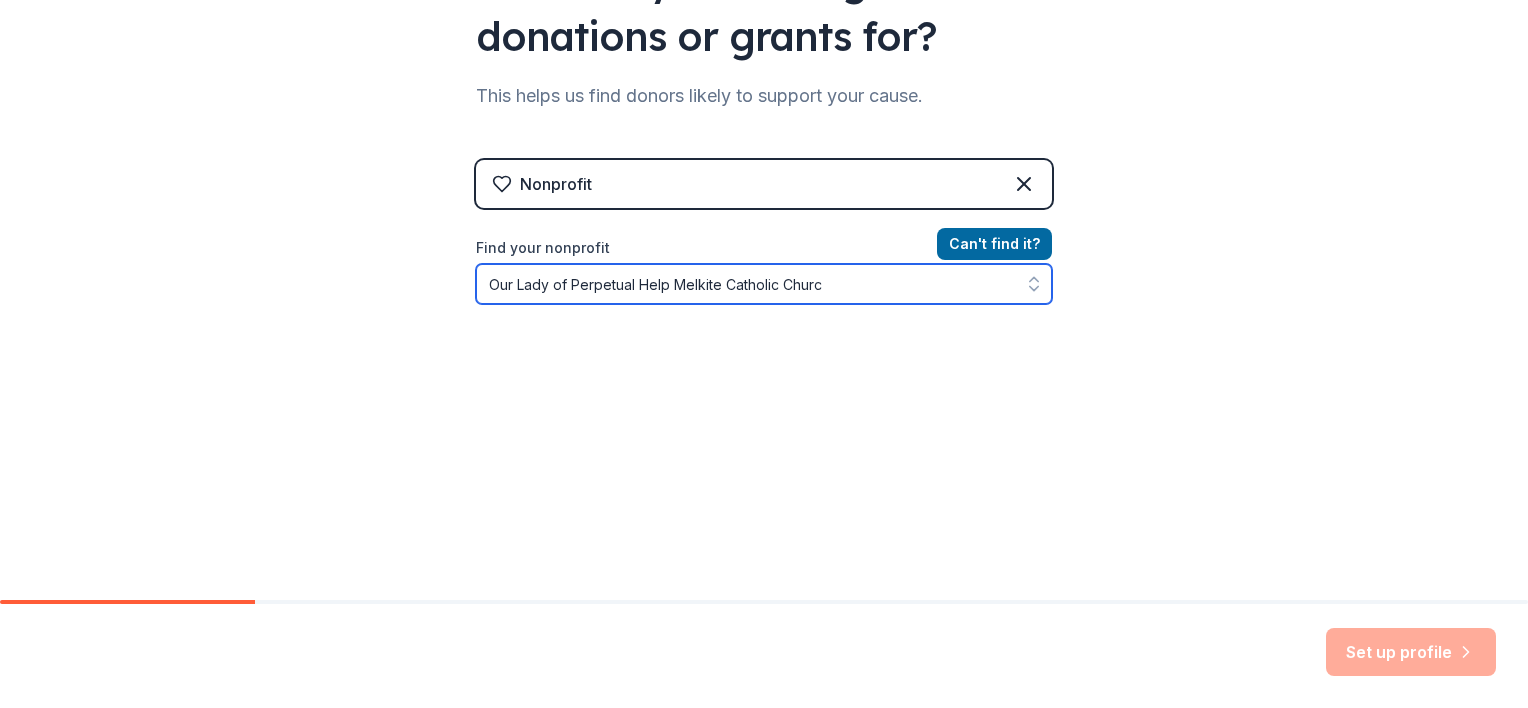 type on "Our Lady of Perpetual Help Melkite Catholic Church" 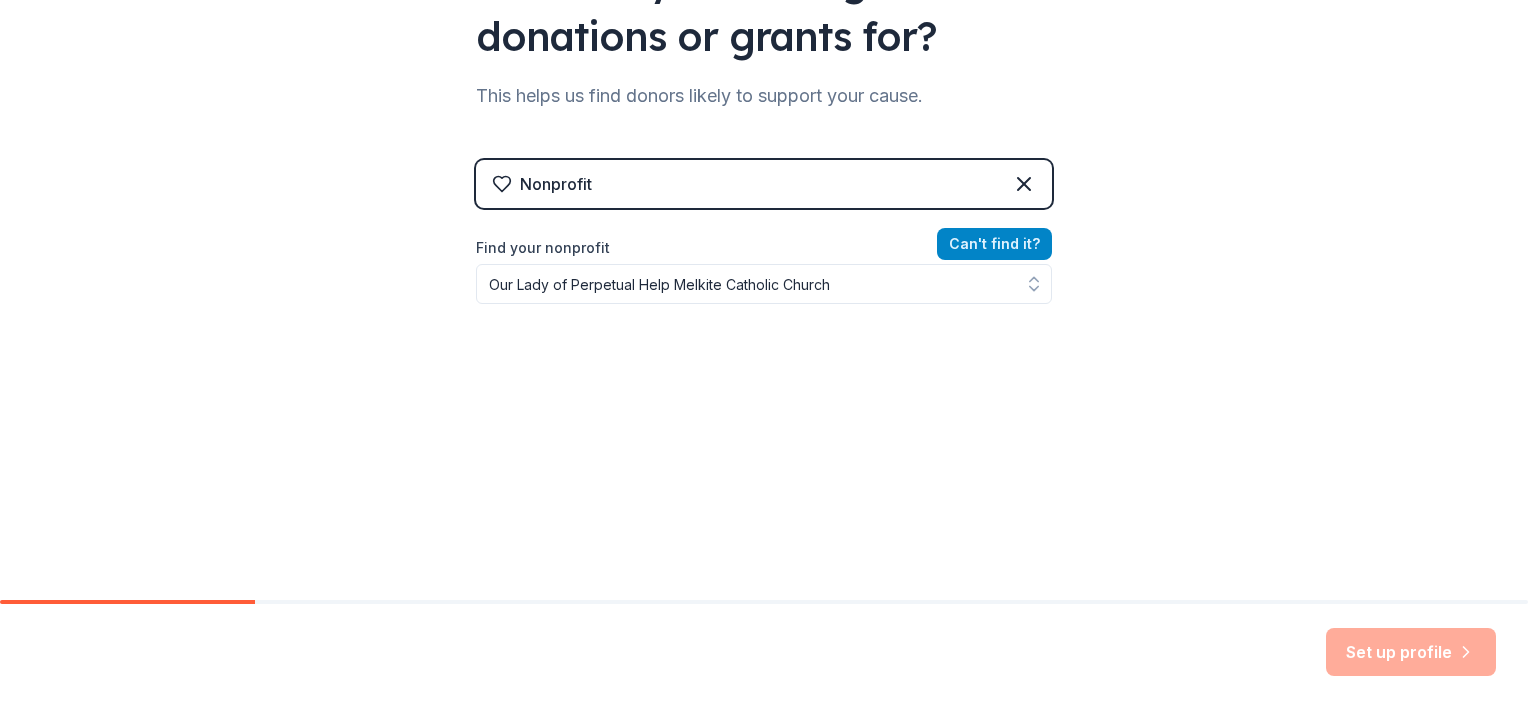 click on "Nonprofit Can ' t find it? Find your nonprofit Our Lady of Perpetual Help Melkite Catholic Church" at bounding box center (764, 332) 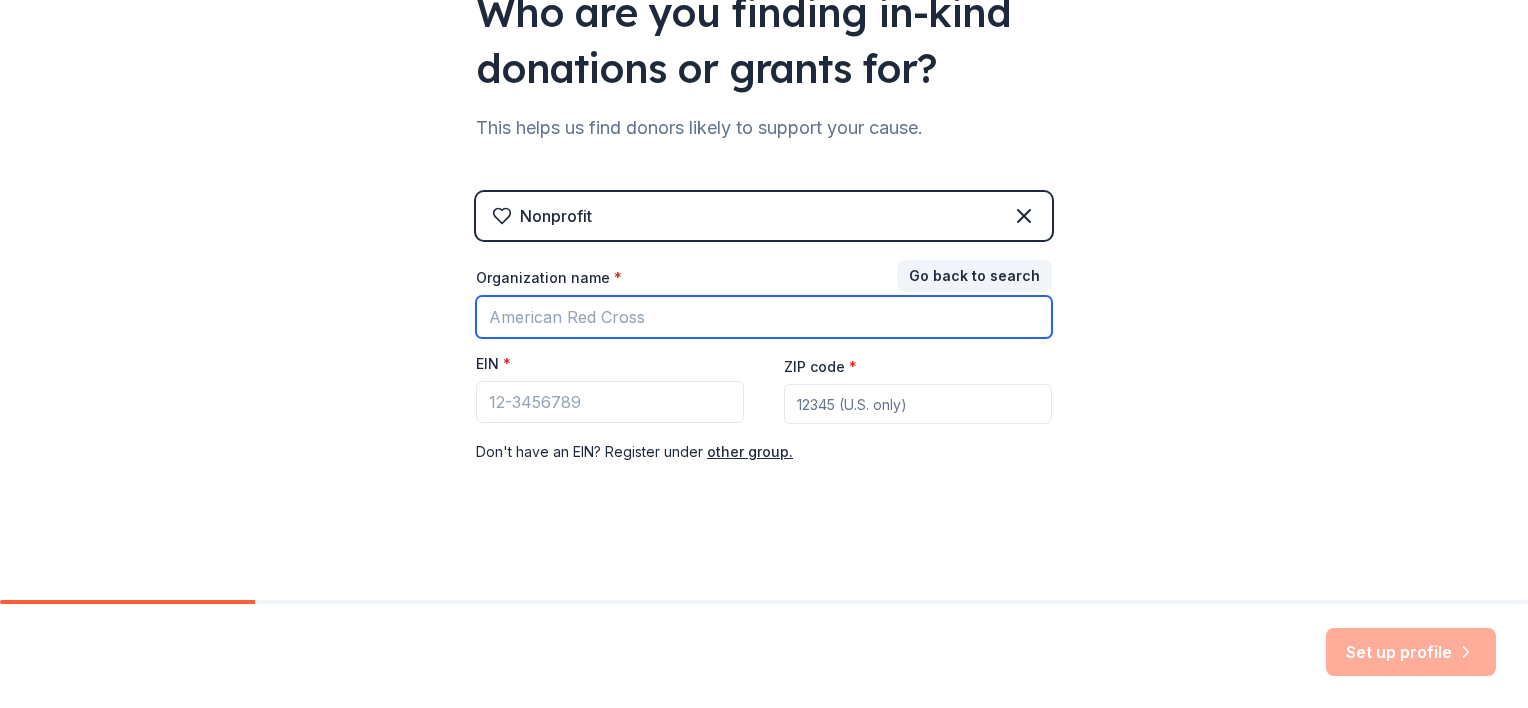 click on "Organization name *" at bounding box center (764, 317) 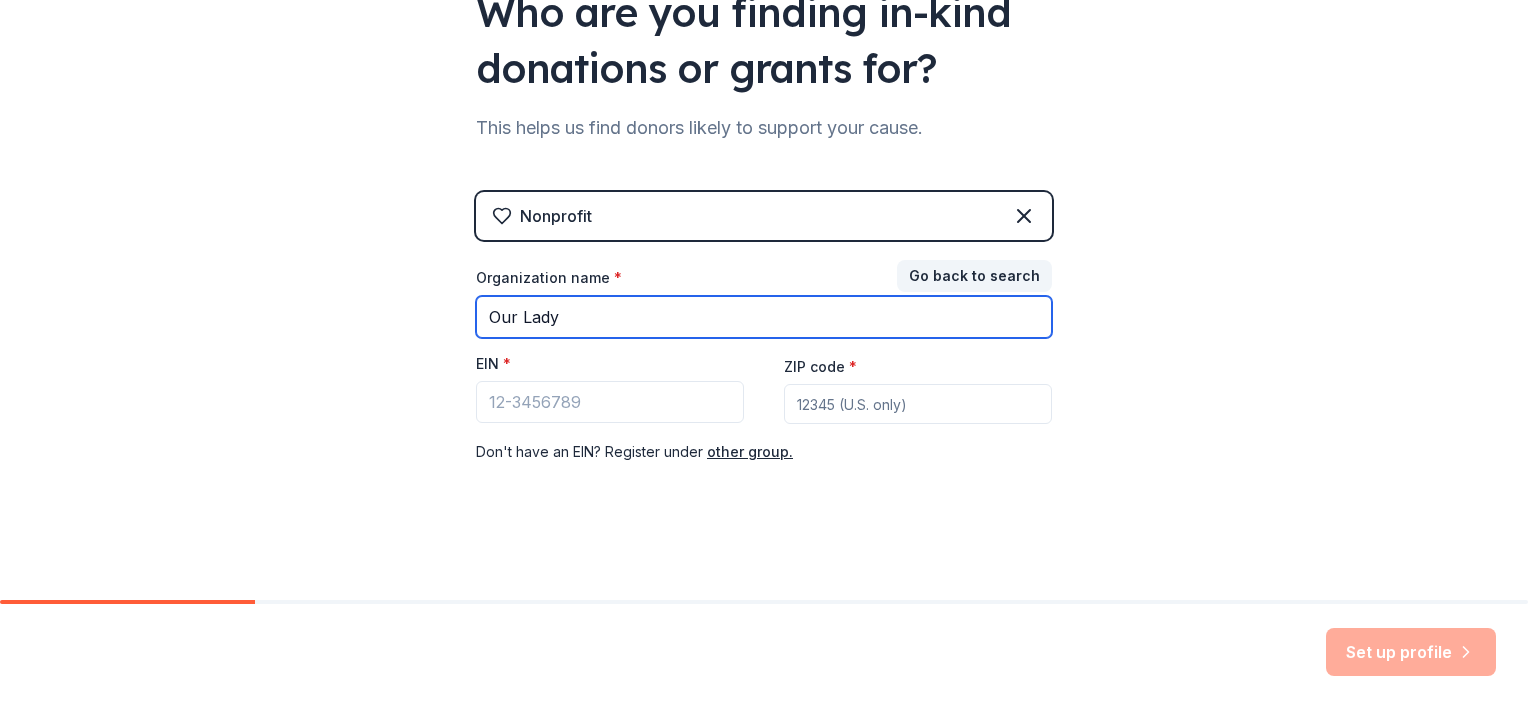 click on "Our Lady" at bounding box center (764, 317) 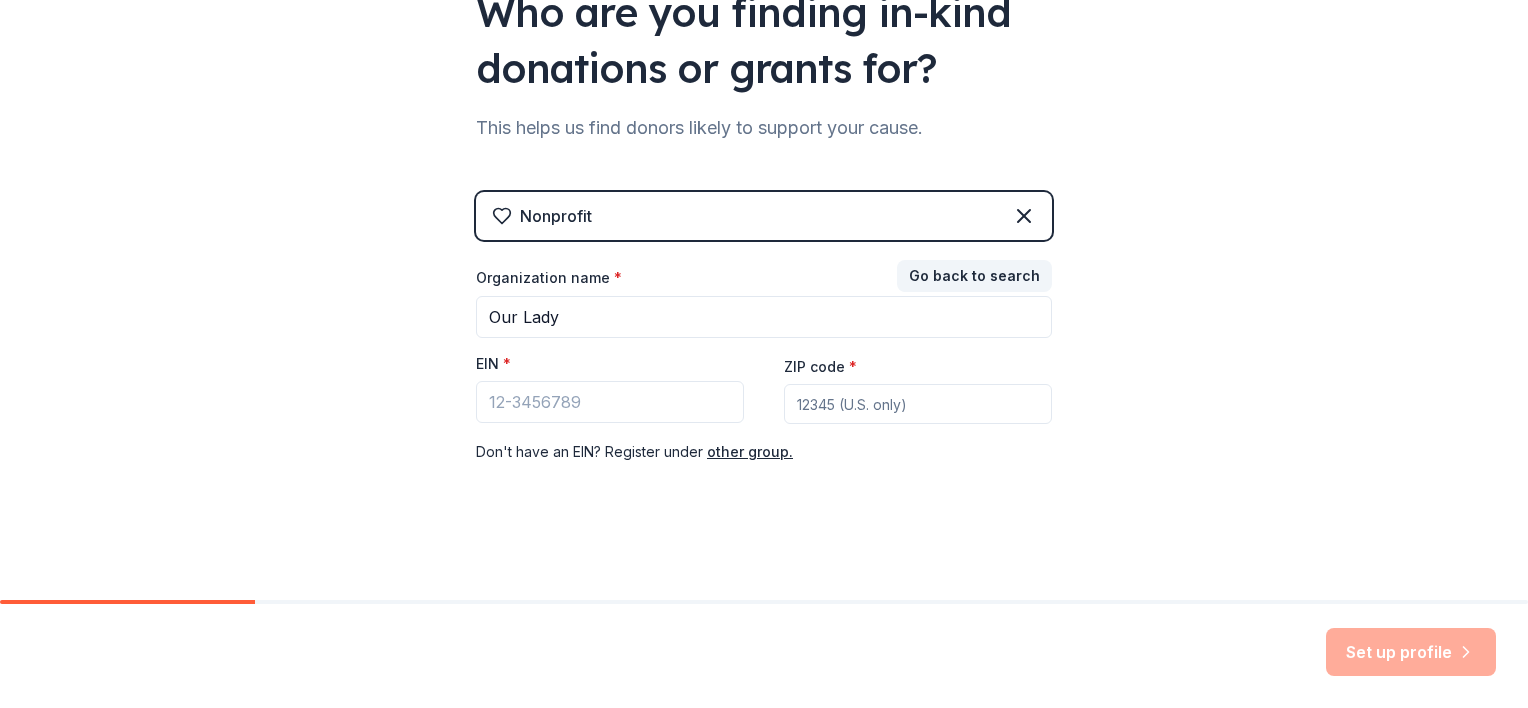click on "ZIP code *" at bounding box center (918, 389) 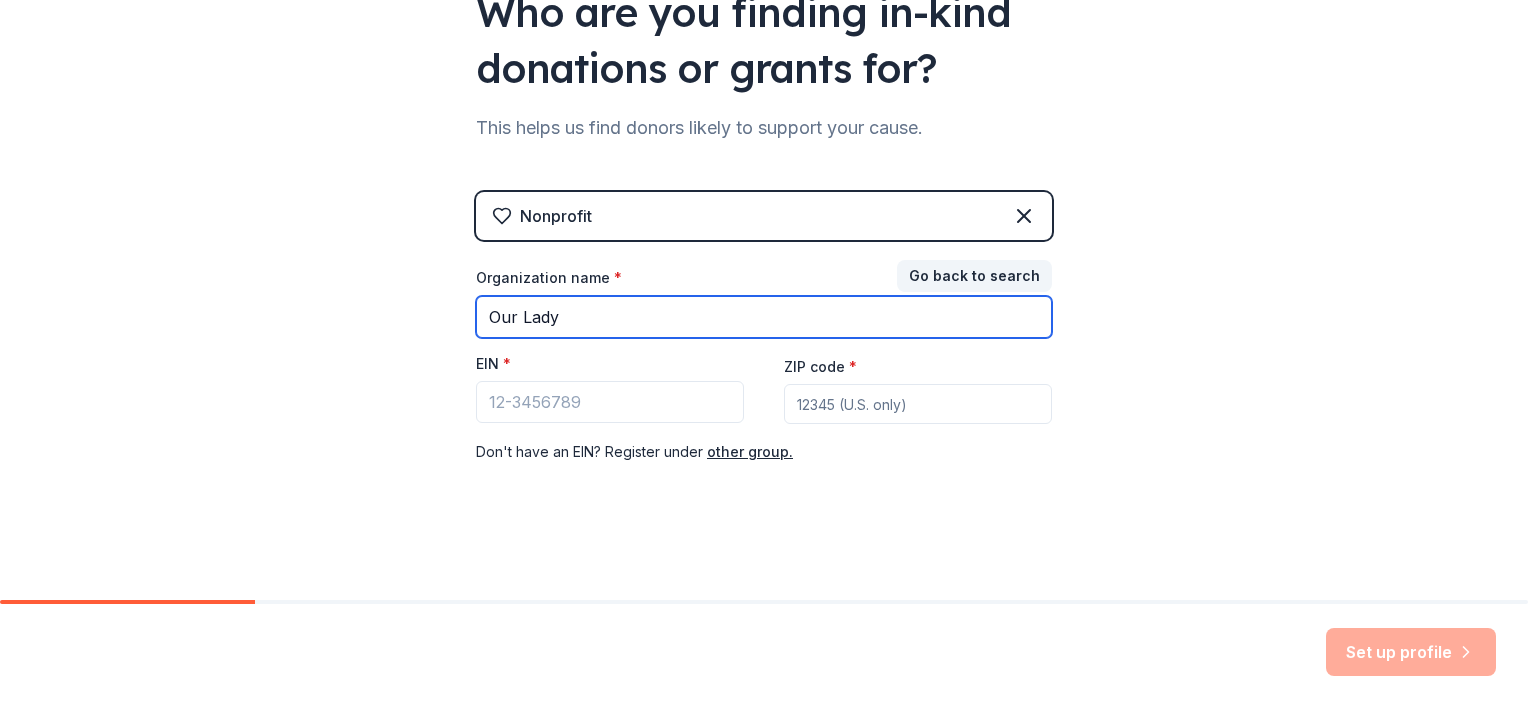 click on "Our Lady" at bounding box center (764, 317) 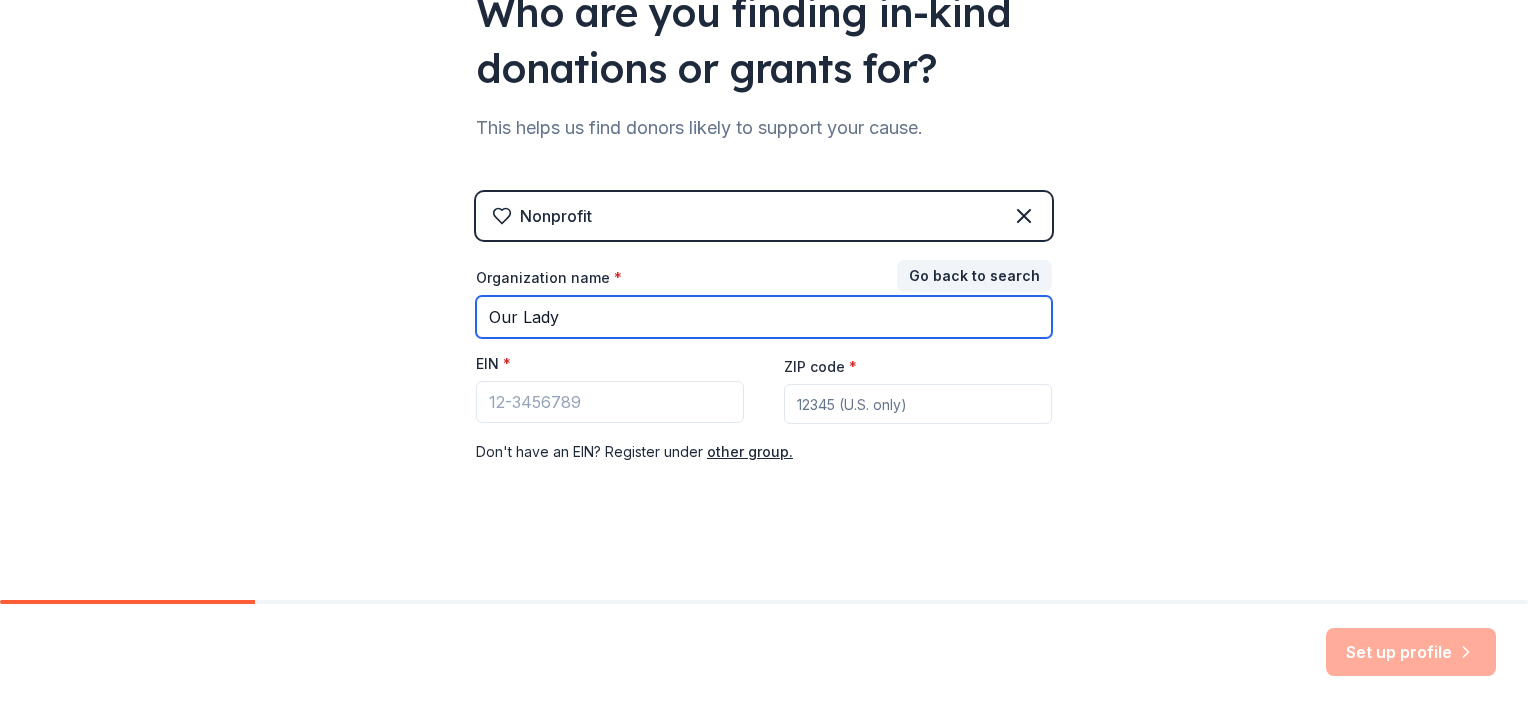 type on "Our Lady of Perpetual Help Melkite Catholic Church" 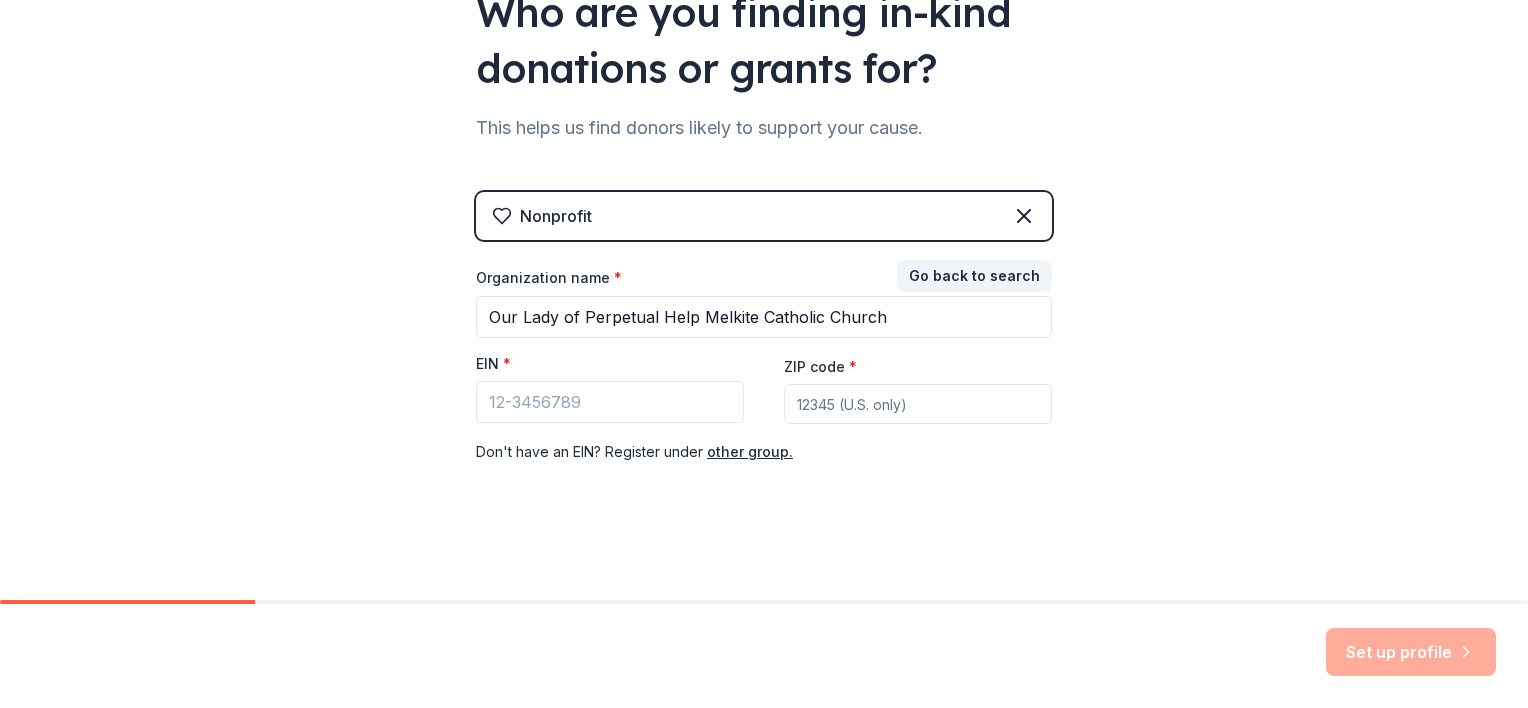 click on "ZIP code *" at bounding box center (918, 404) 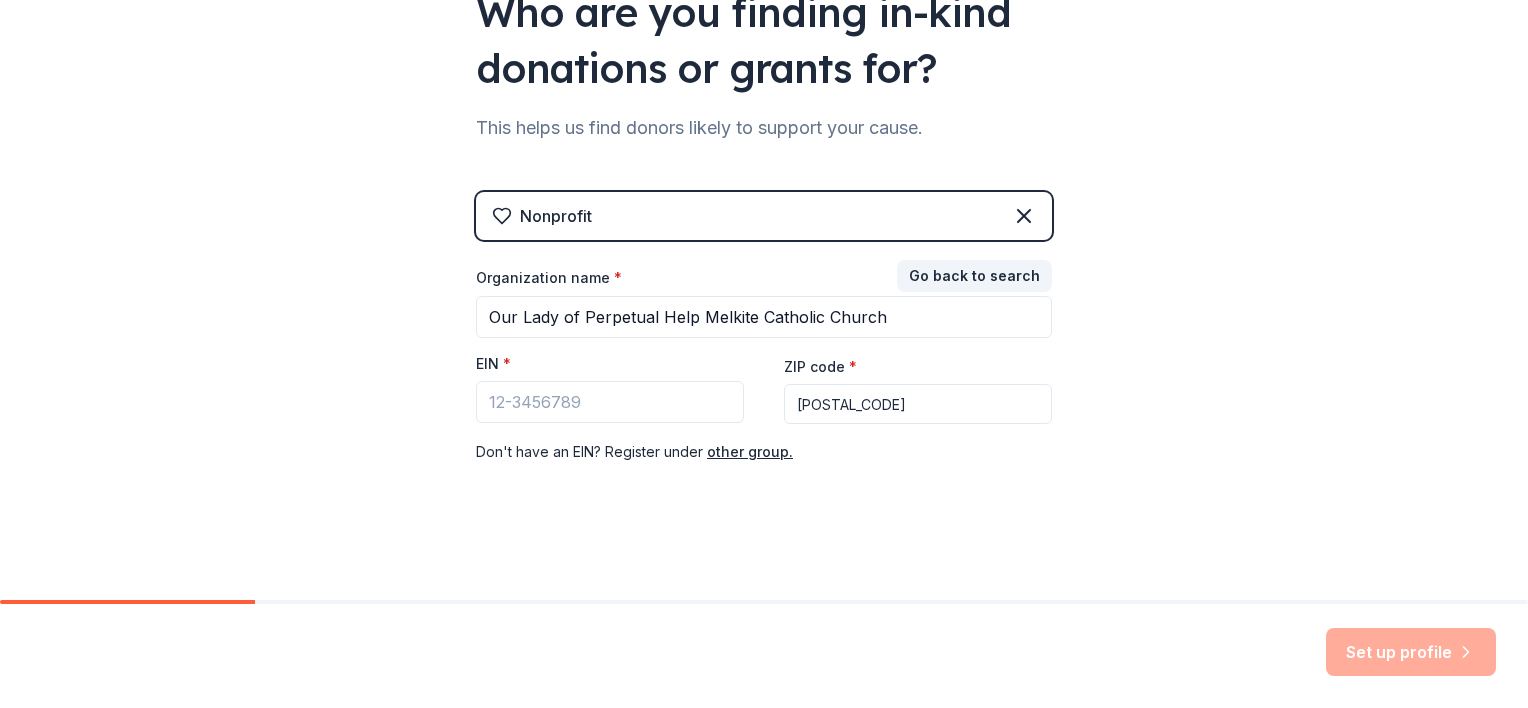 type on "[POSTAL_CODE]" 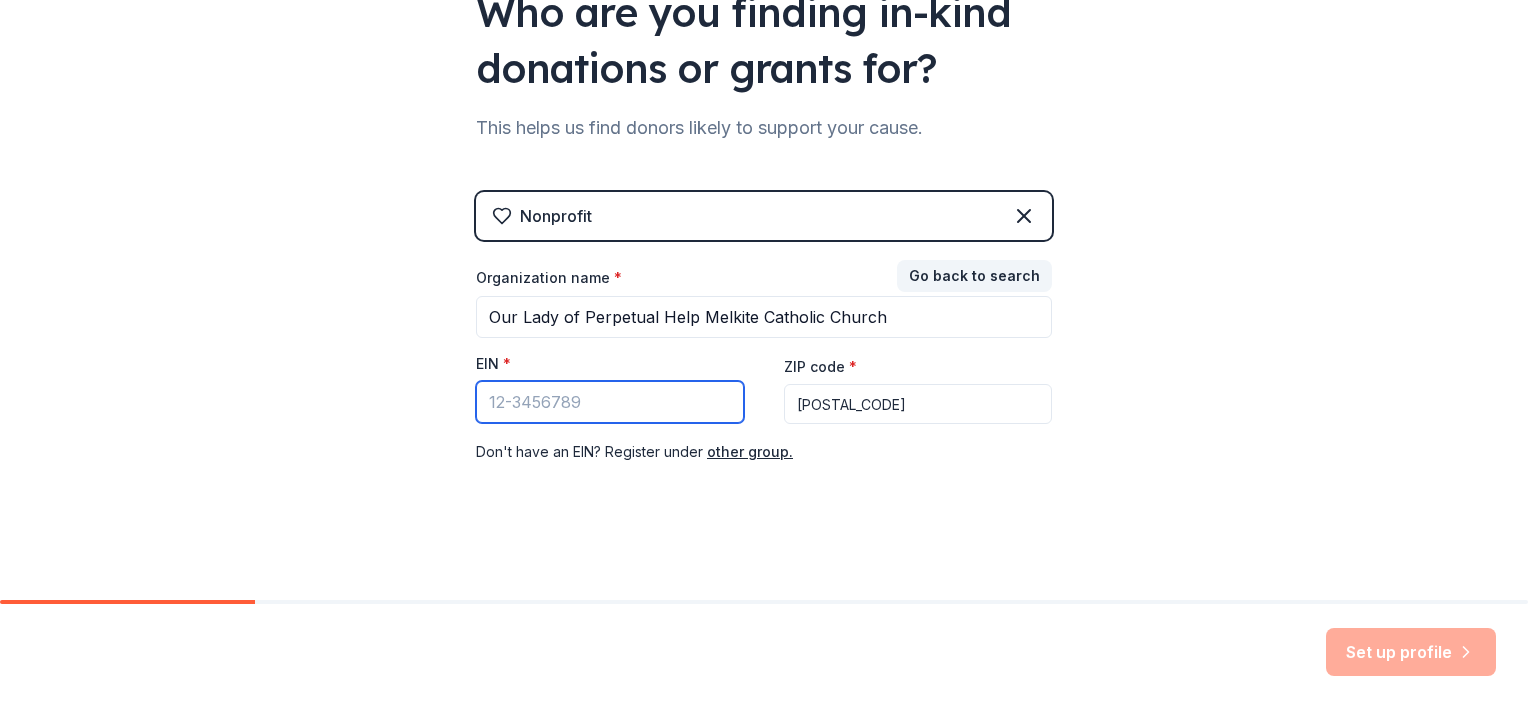click on "EIN *" at bounding box center [610, 402] 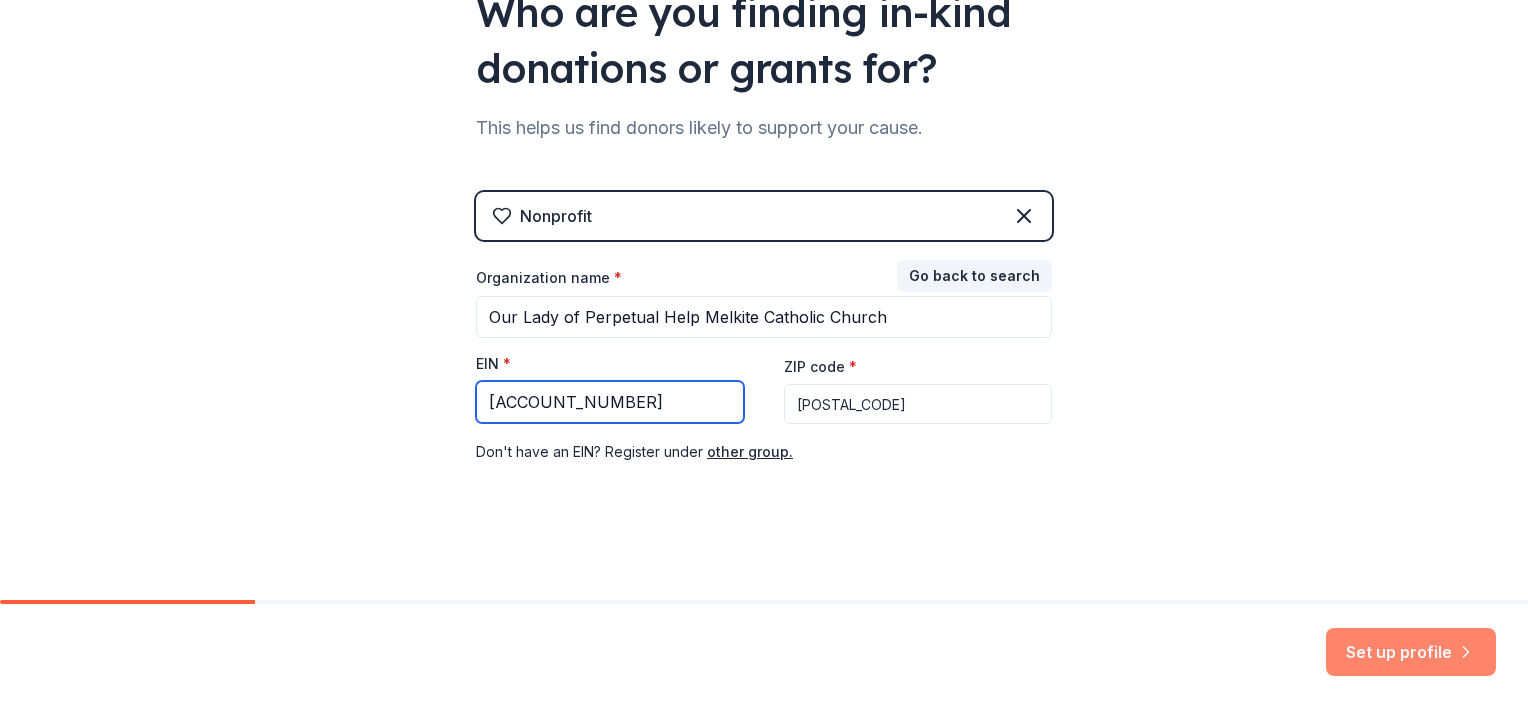 type on "[ACCOUNT_NUMBER]" 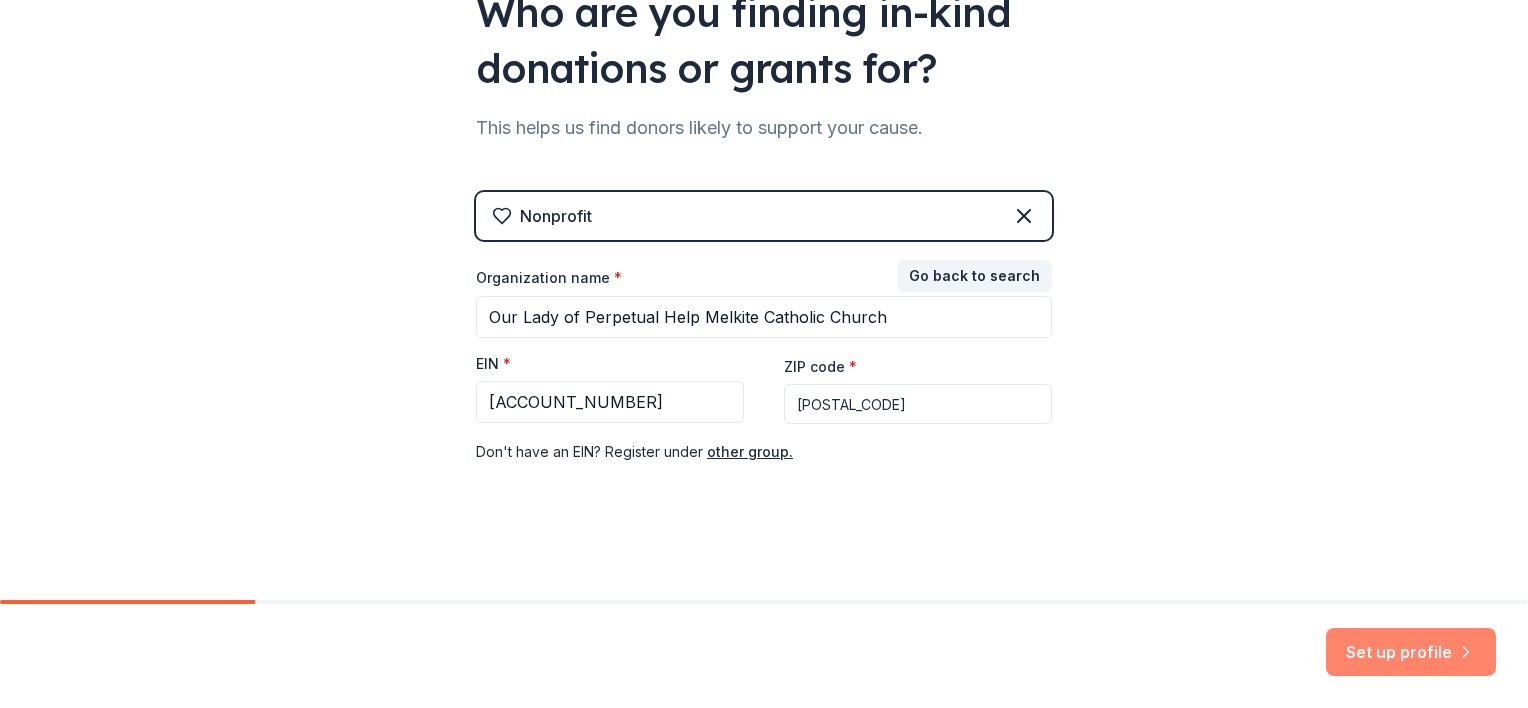 click on "Set up profile" at bounding box center (1411, 652) 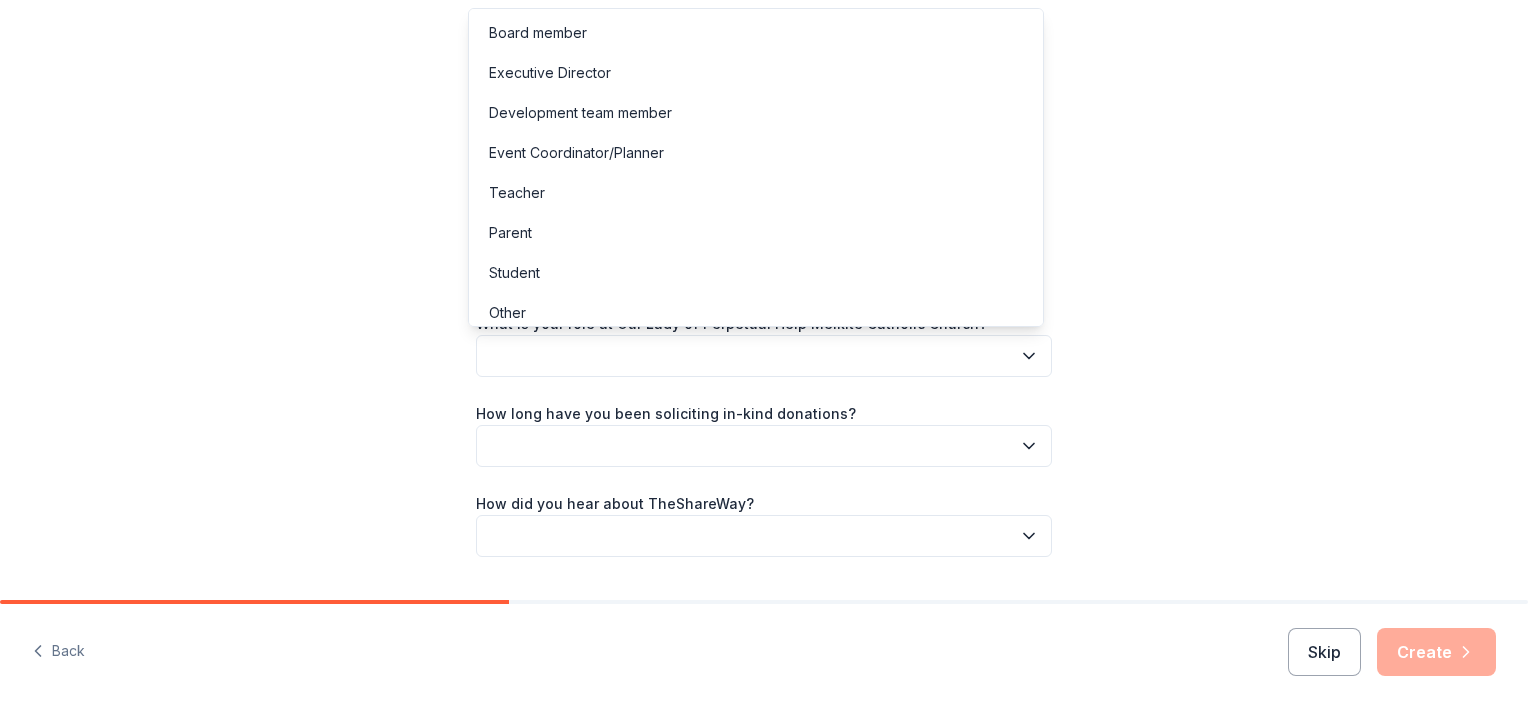 click at bounding box center [764, 356] 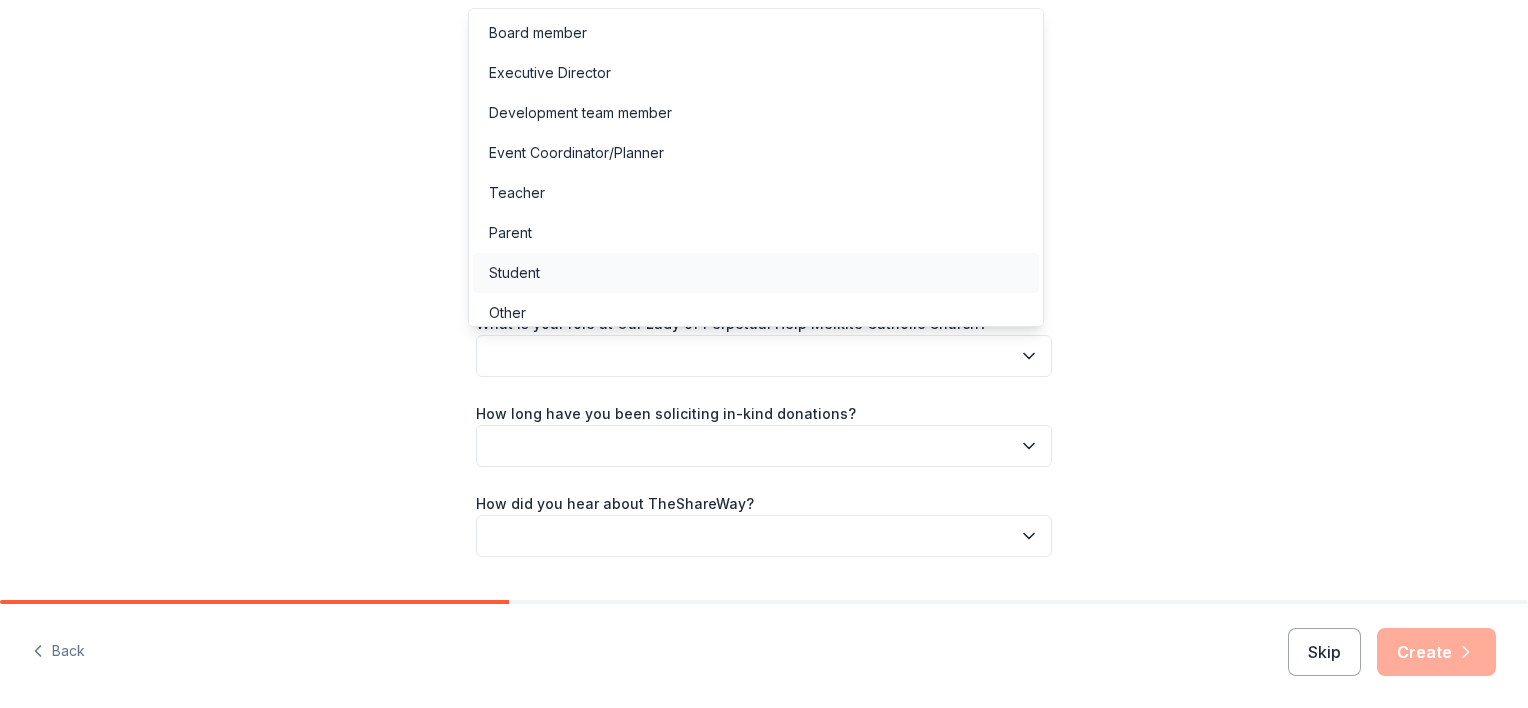 scroll, scrollTop: 10, scrollLeft: 0, axis: vertical 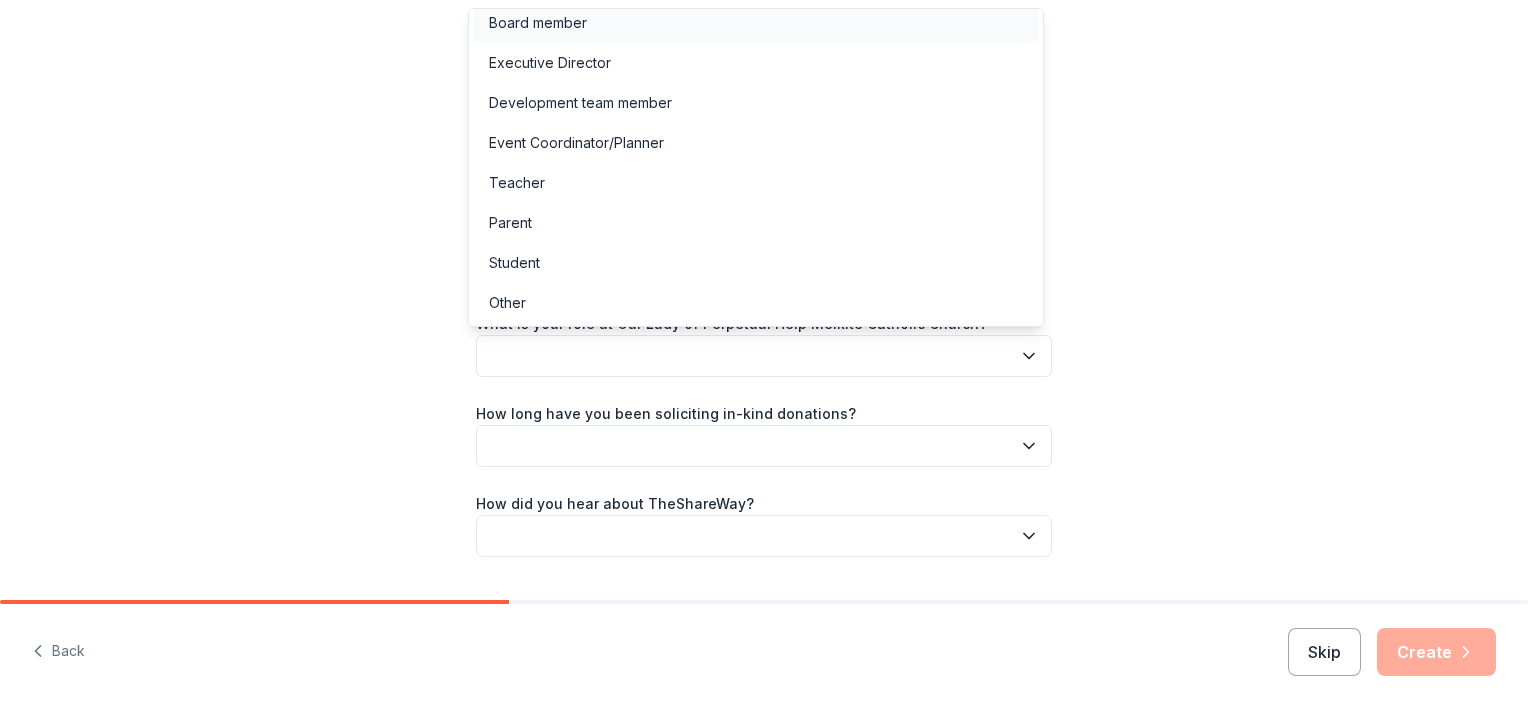 click on "Board member" at bounding box center (756, 23) 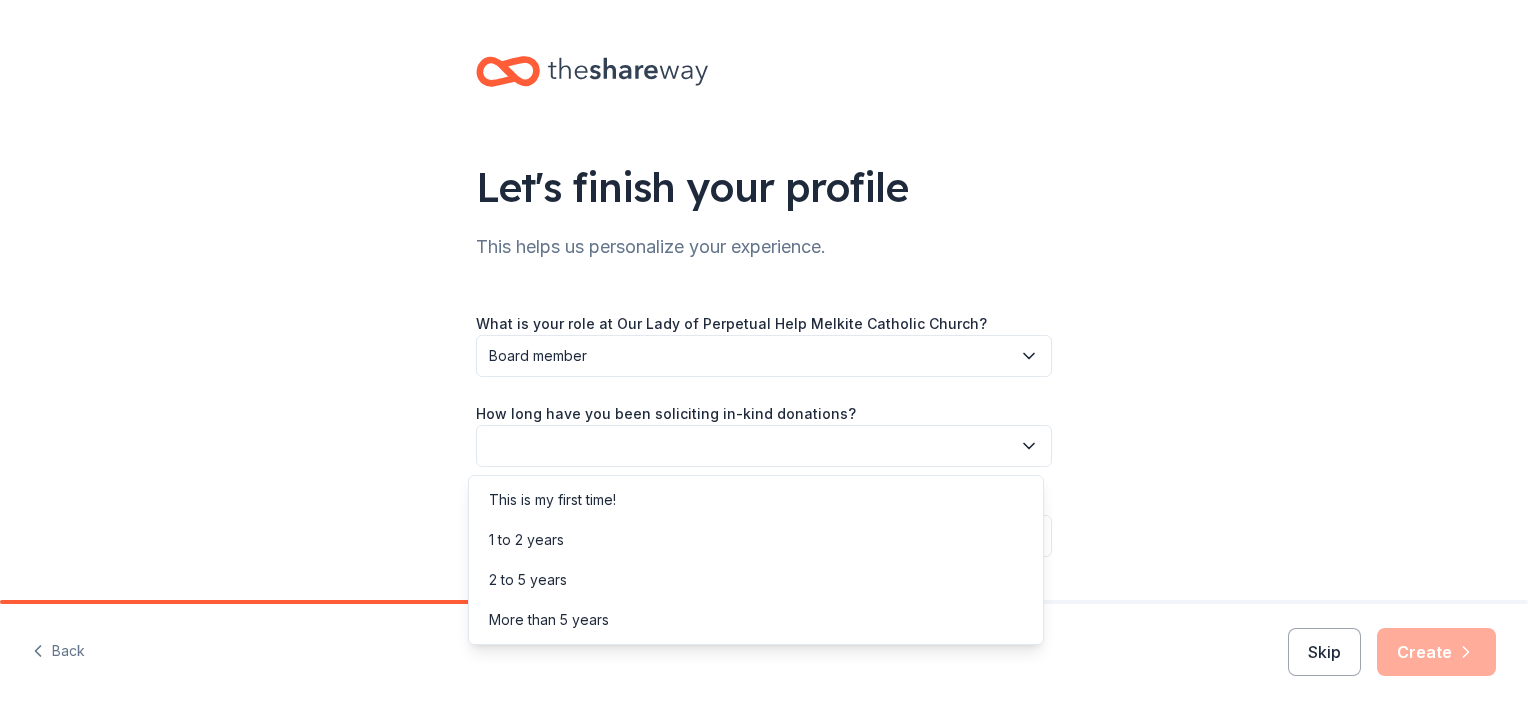 click at bounding box center [764, 446] 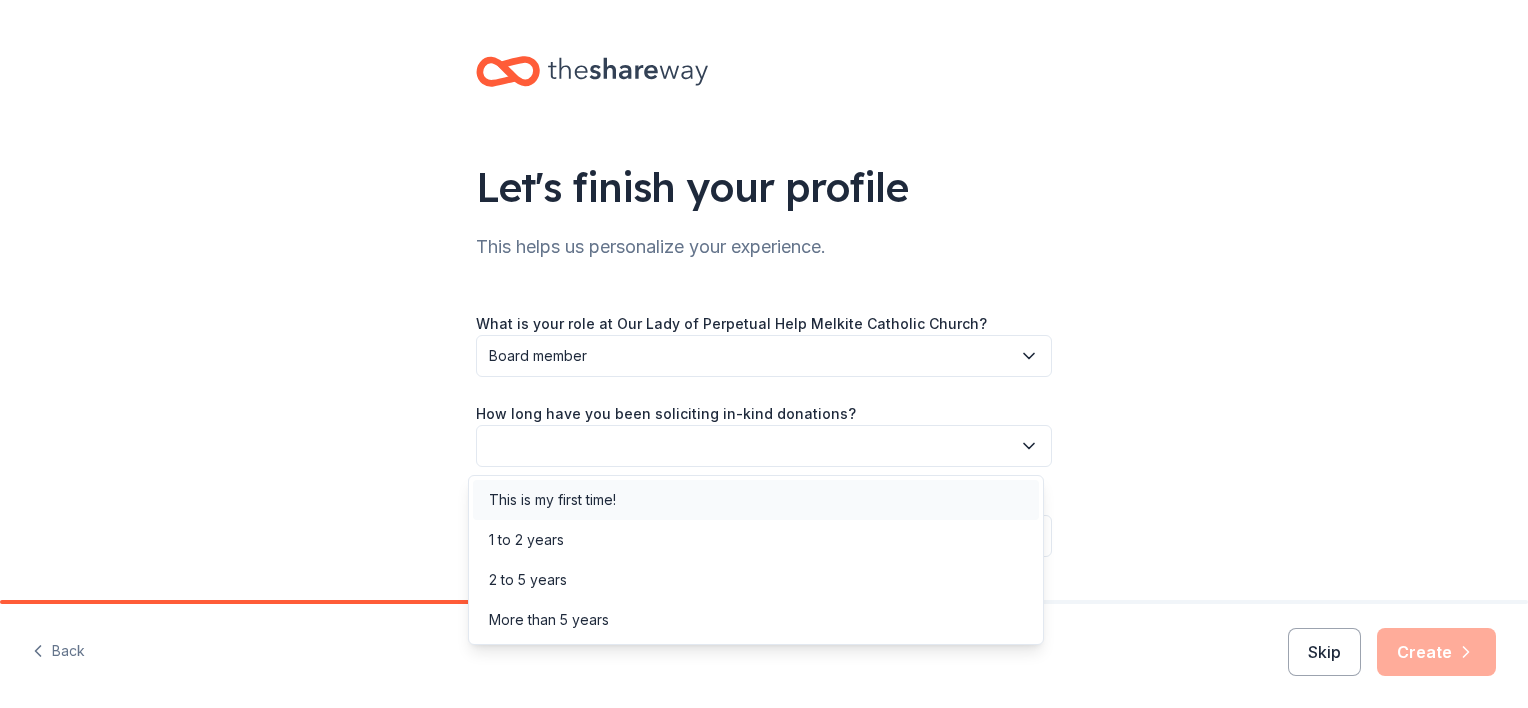 click on "This is my first time!" at bounding box center [756, 500] 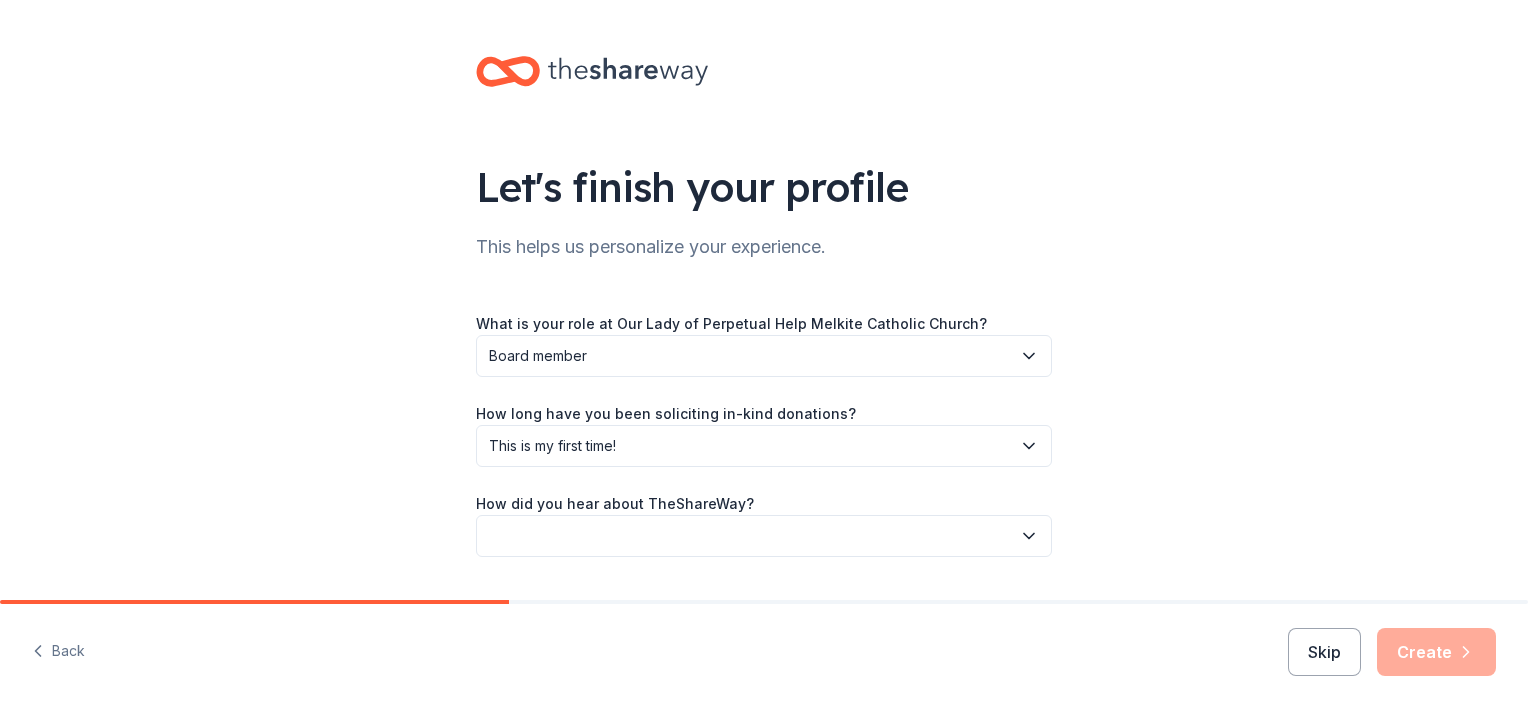 click at bounding box center [764, 536] 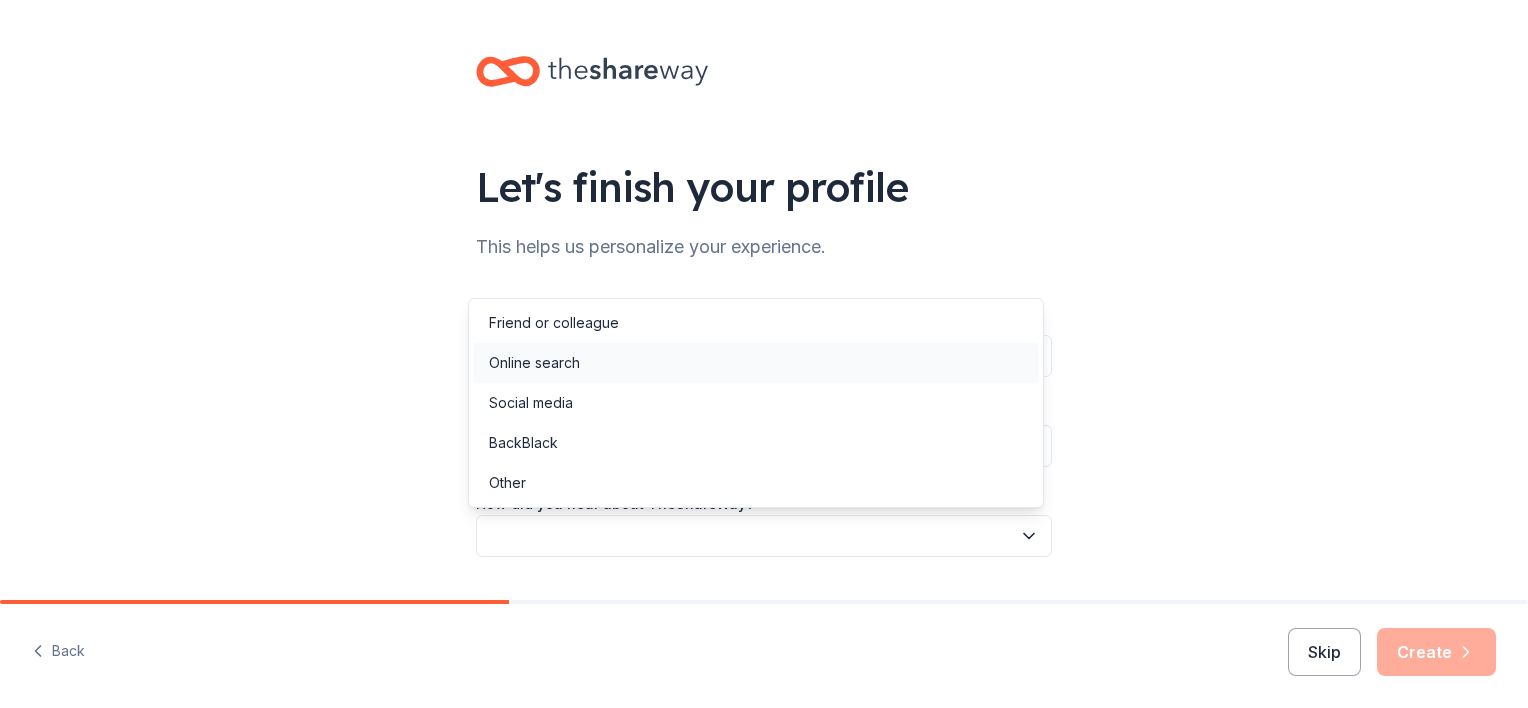 click on "Online search" at bounding box center (756, 363) 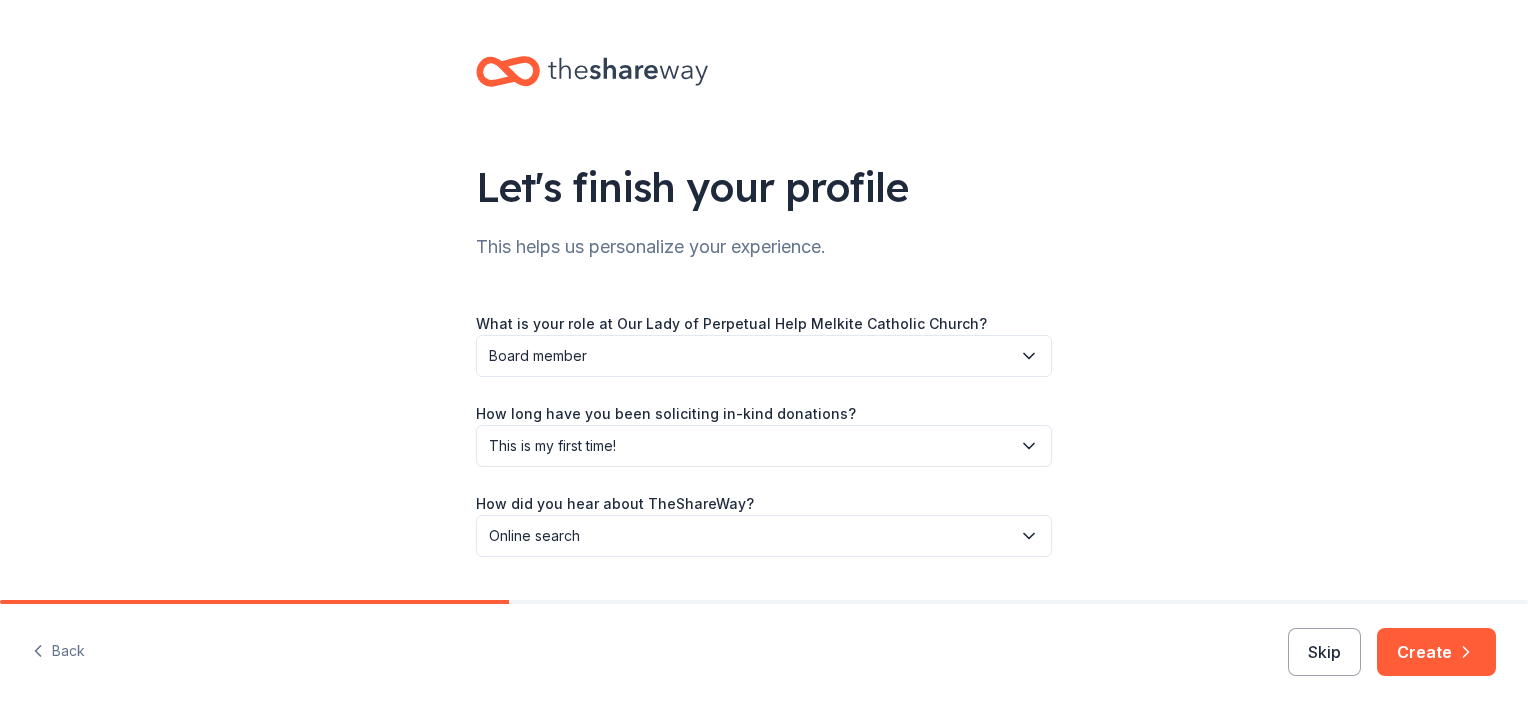 scroll, scrollTop: 52, scrollLeft: 0, axis: vertical 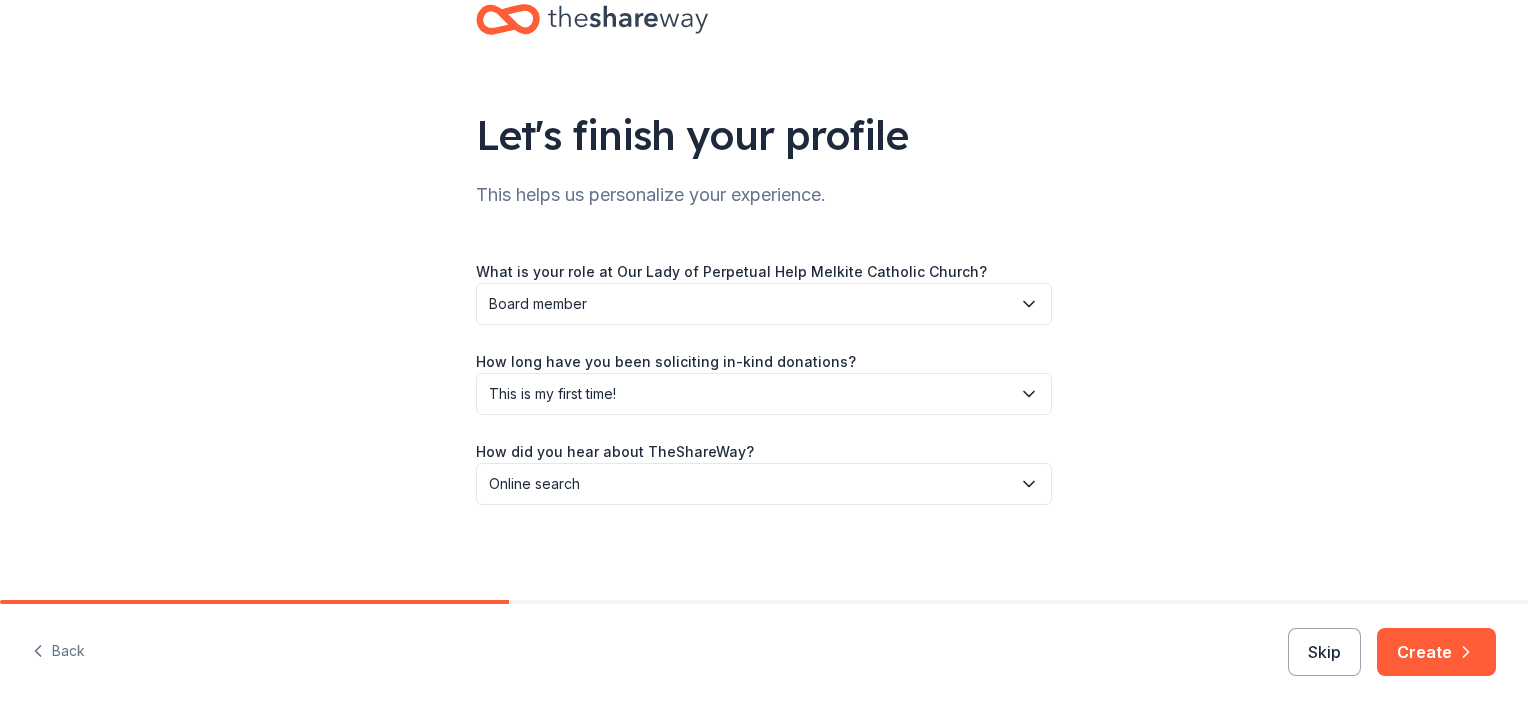 click on "Board member" at bounding box center (750, 304) 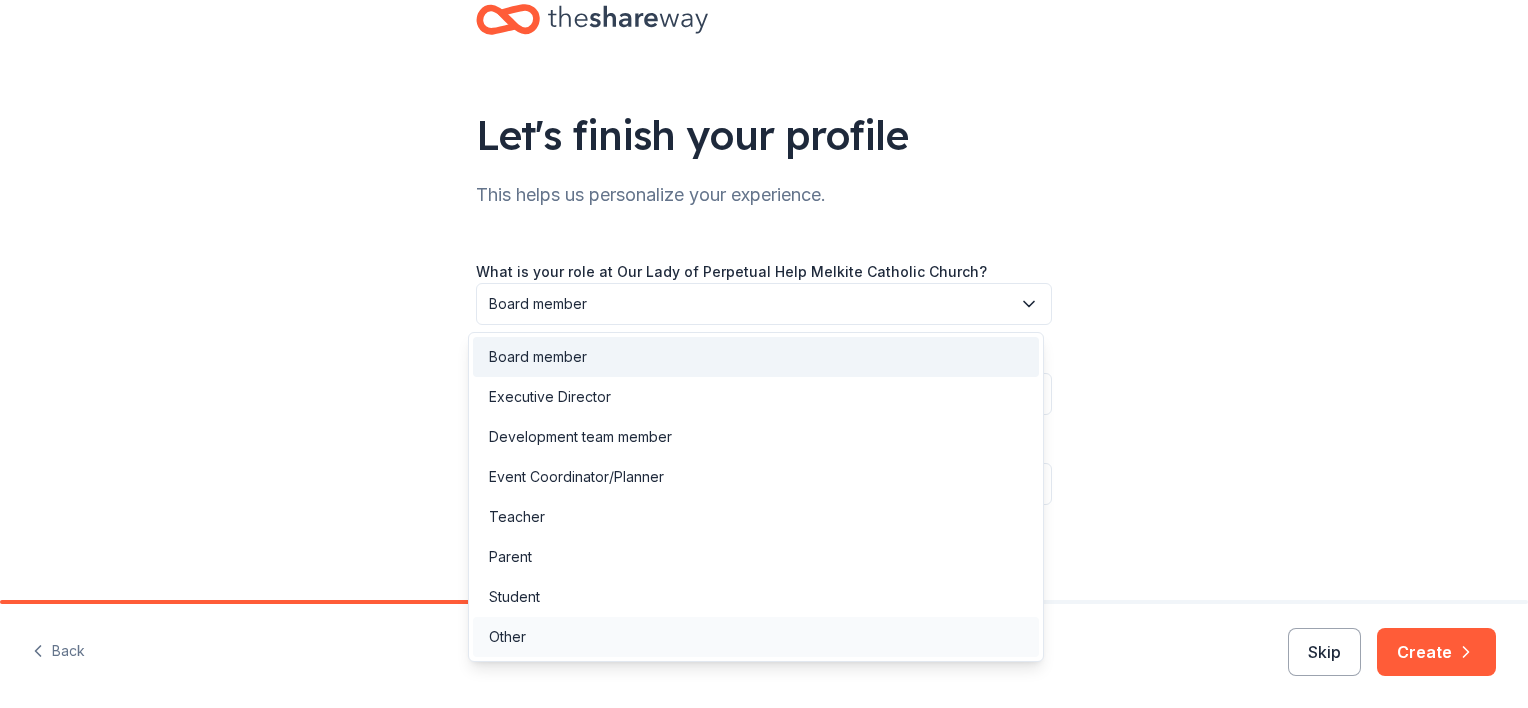 click on "Other" at bounding box center [507, 637] 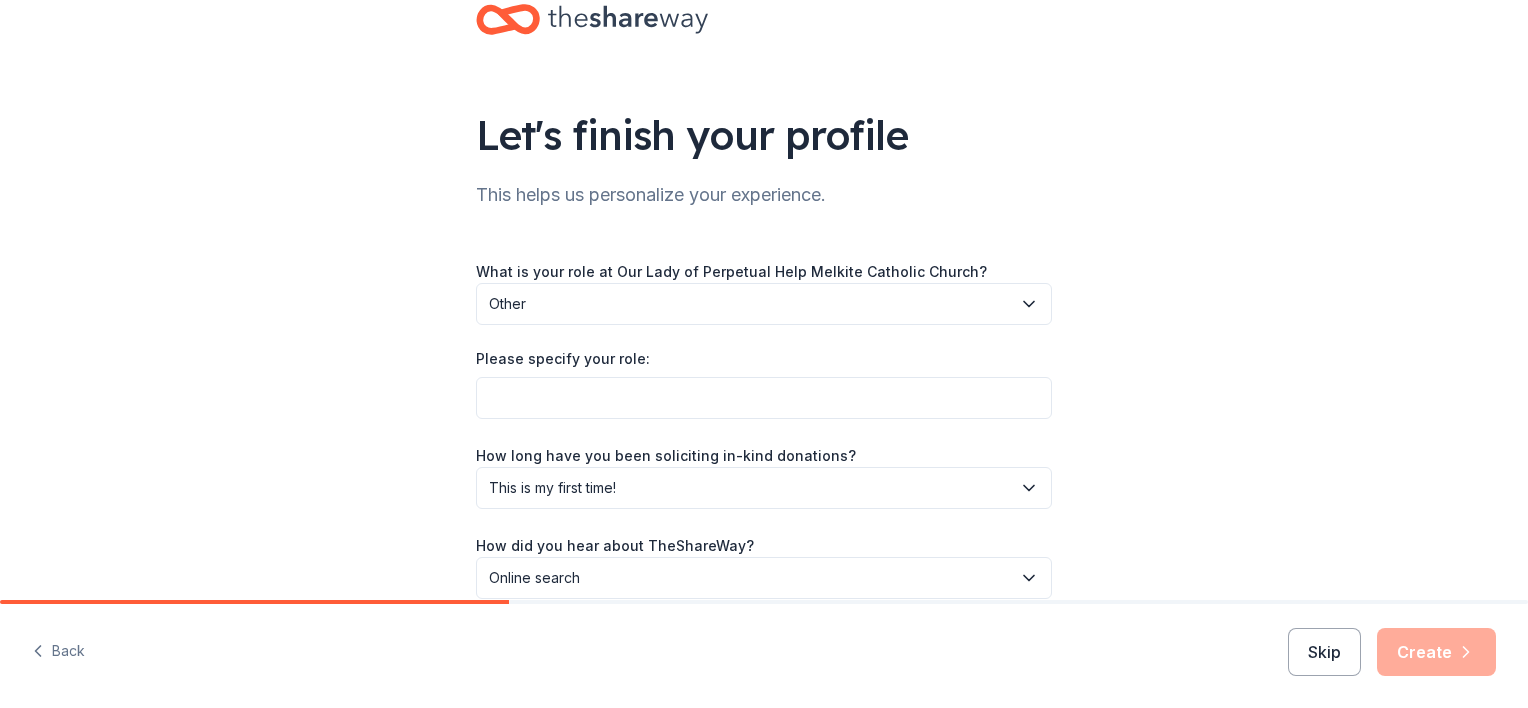 click on "Other" at bounding box center (750, 304) 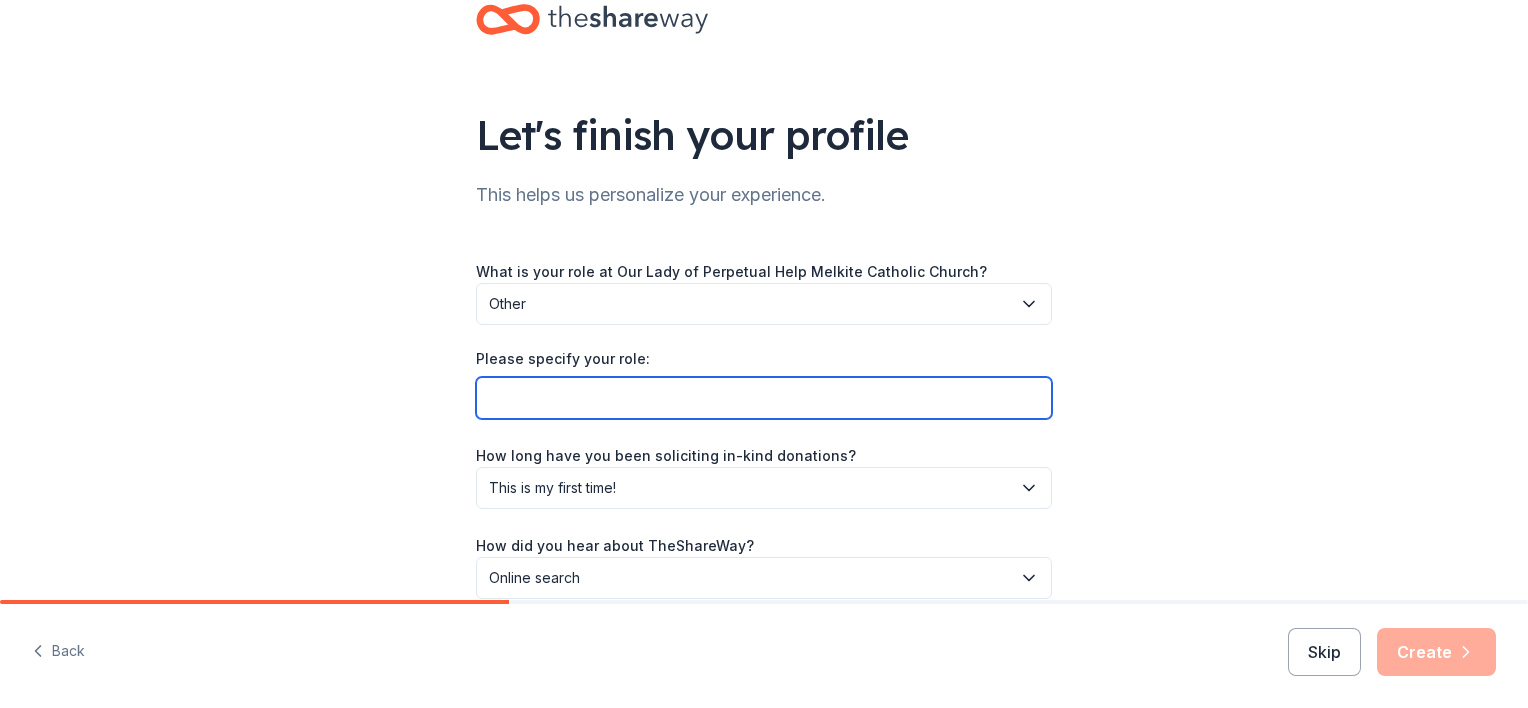 click on "Please specify your role:" at bounding box center (764, 398) 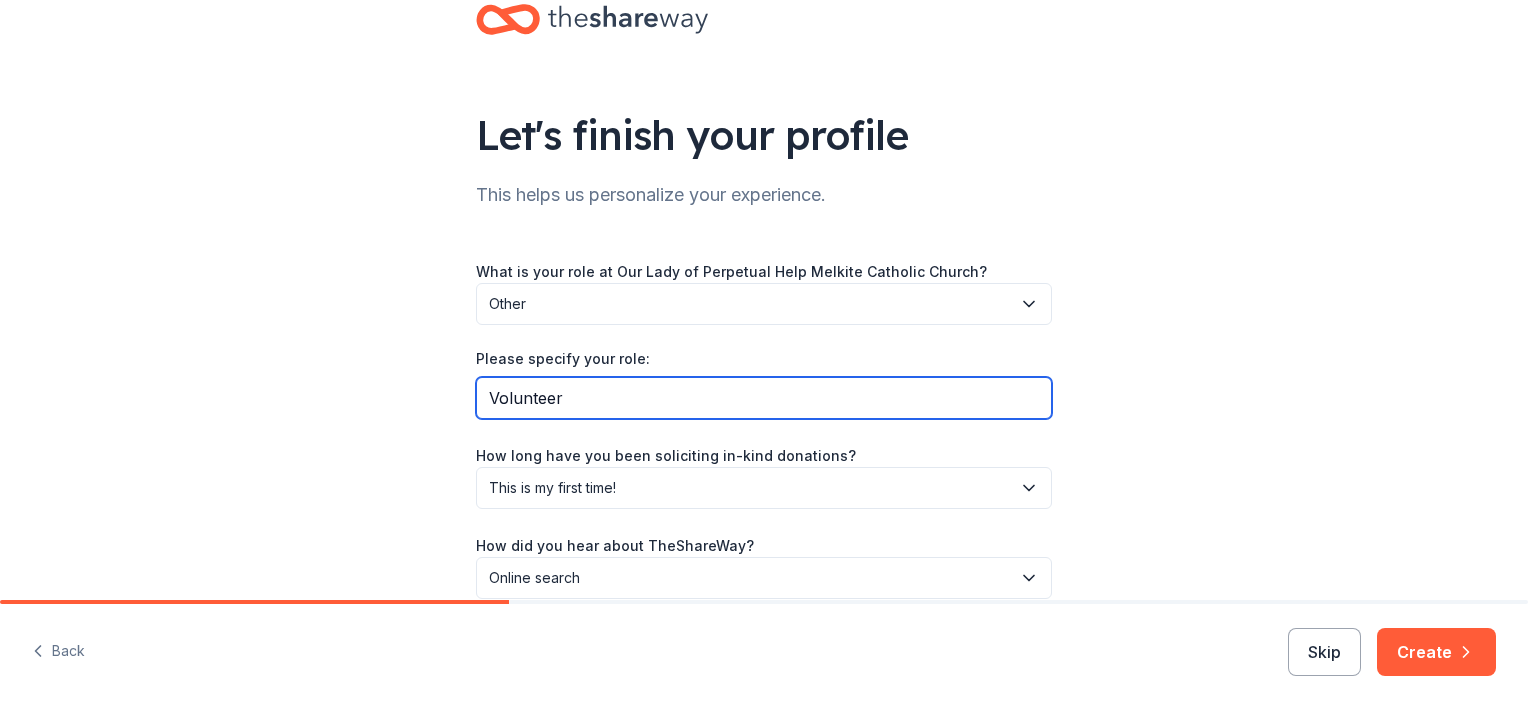 click on "Volunteer" at bounding box center [764, 398] 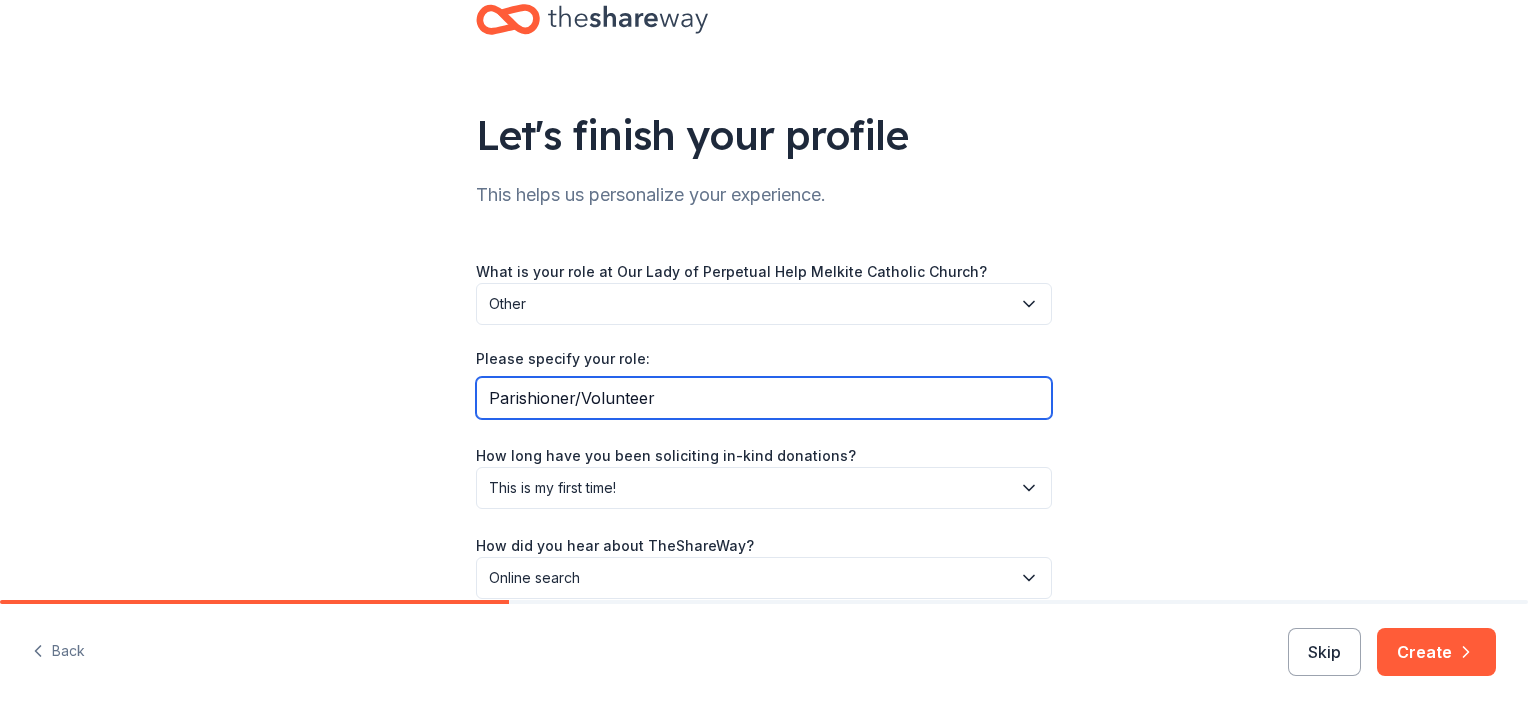 type on "Parishioner/Volunteer" 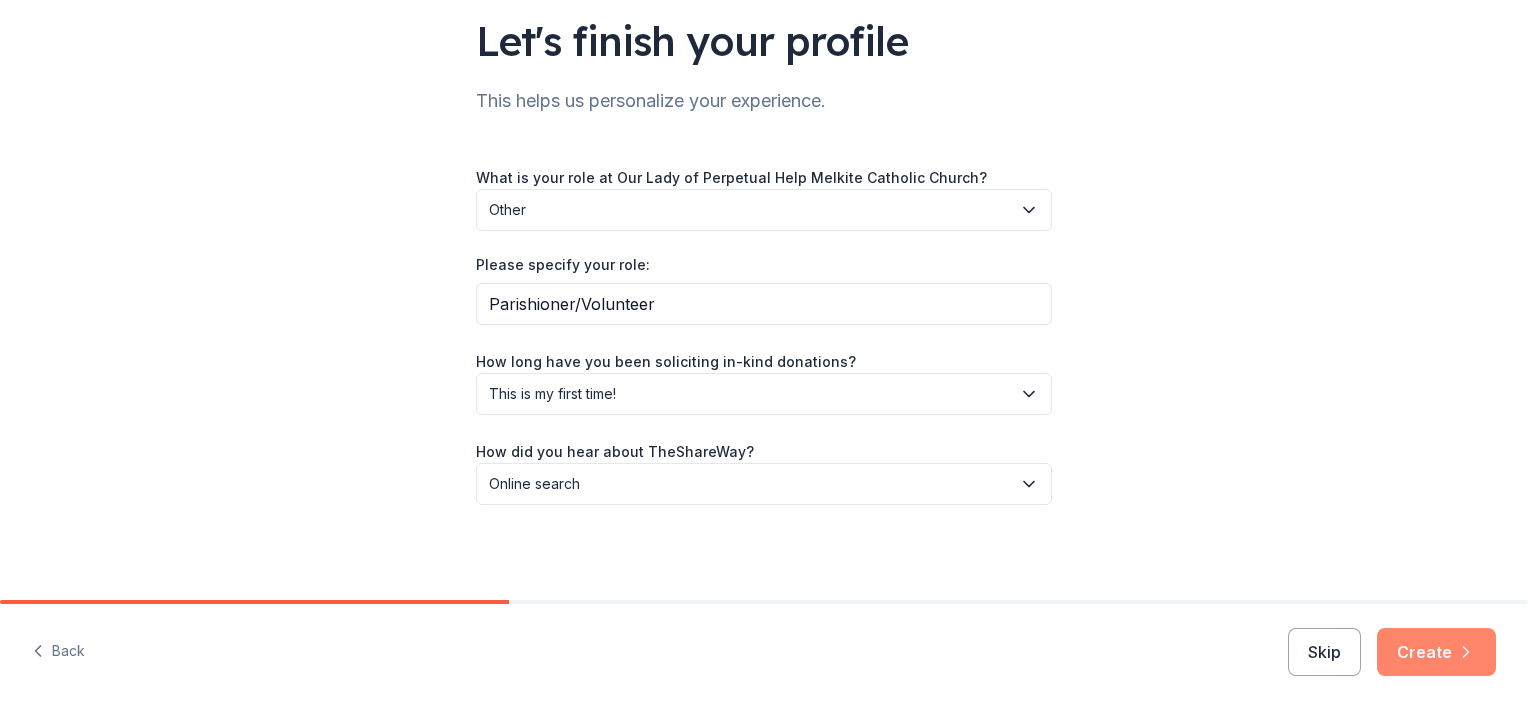 click on "Create" at bounding box center (1436, 652) 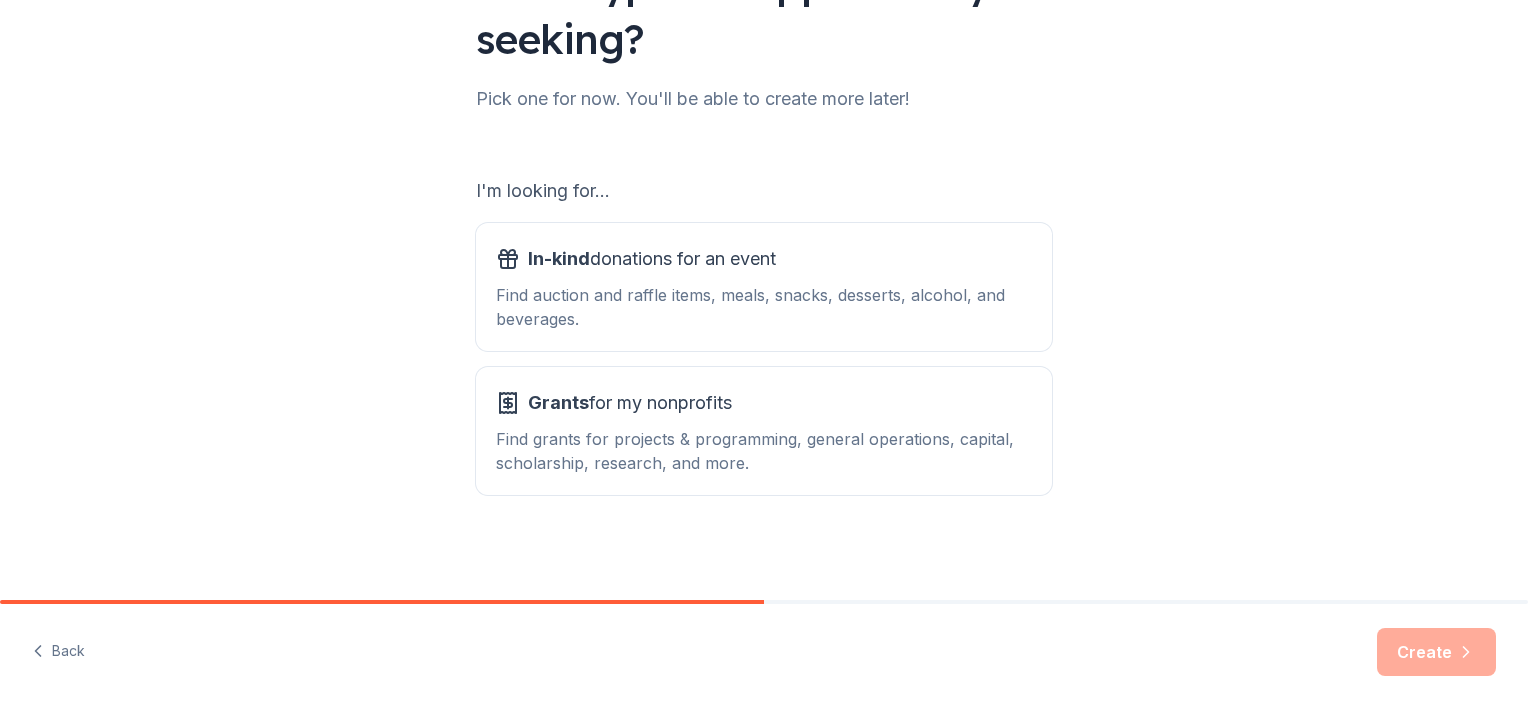 scroll, scrollTop: 207, scrollLeft: 0, axis: vertical 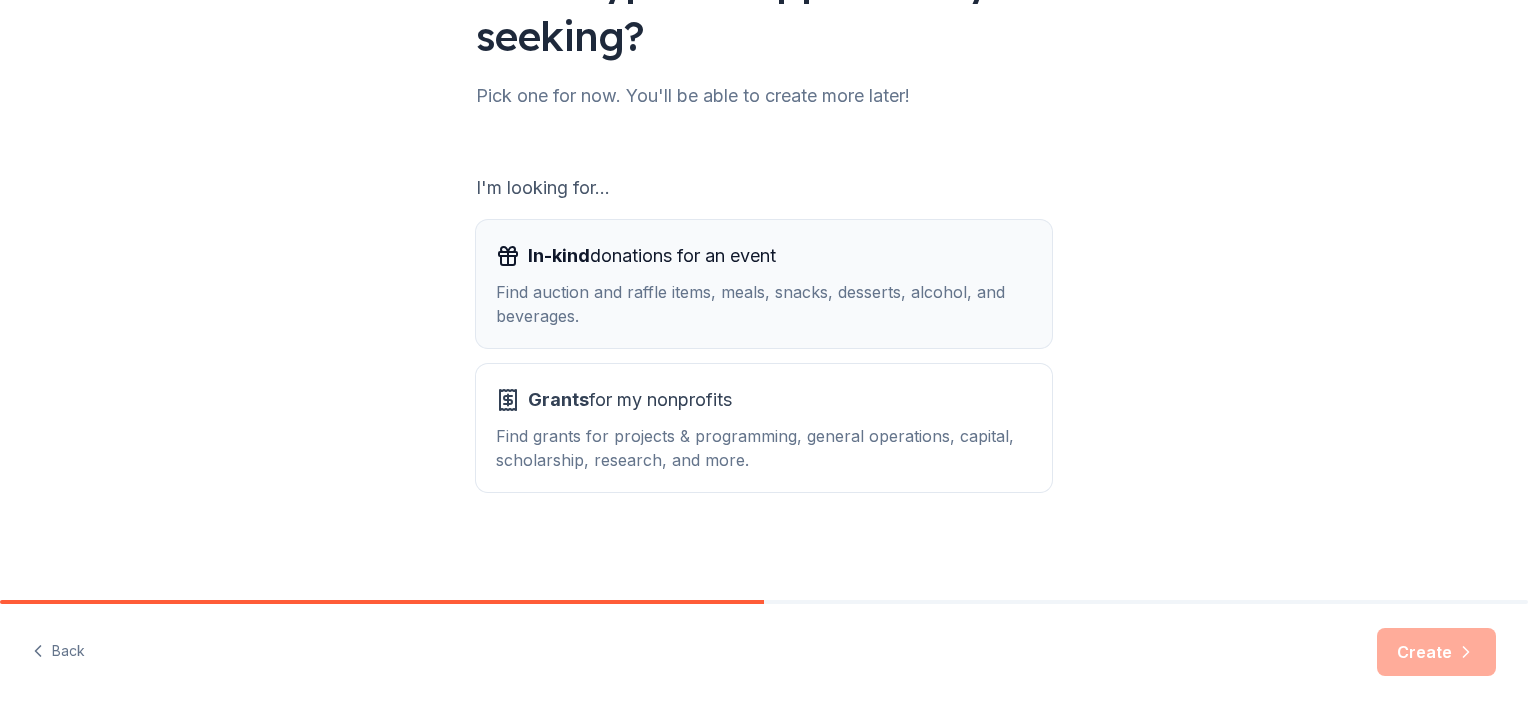 click on "Find auction and raffle items, meals, snacks, desserts, alcohol, and beverages." at bounding box center [764, 304] 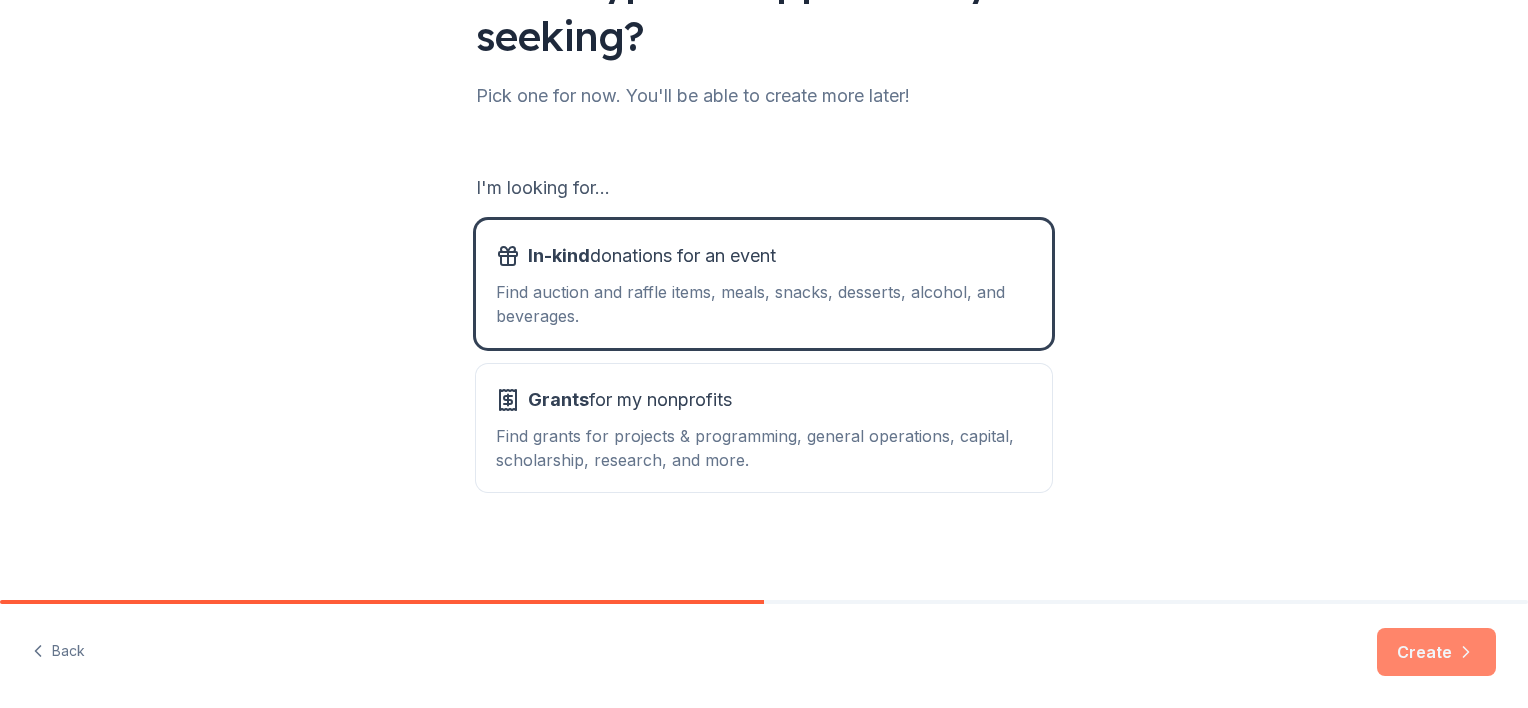 click on "Create" at bounding box center [1436, 652] 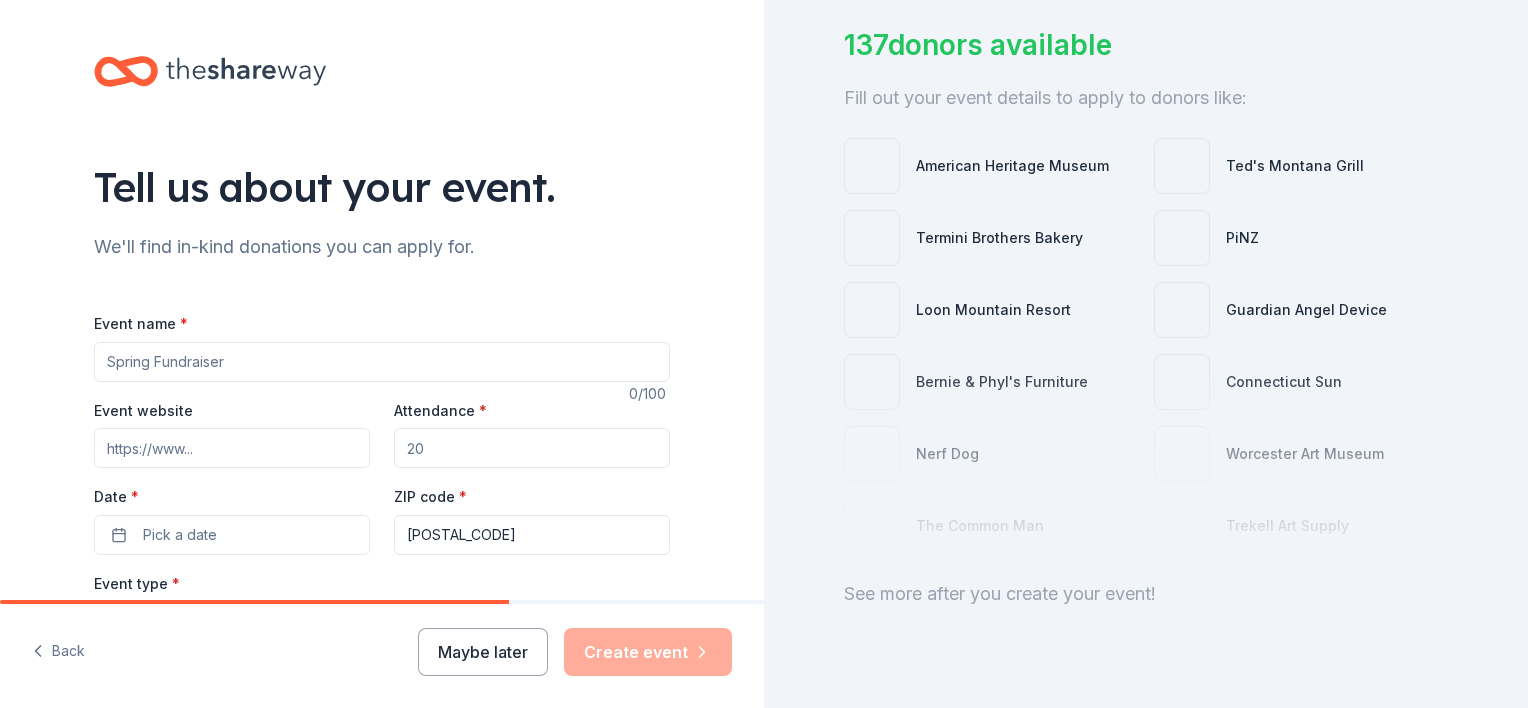 scroll, scrollTop: 181, scrollLeft: 0, axis: vertical 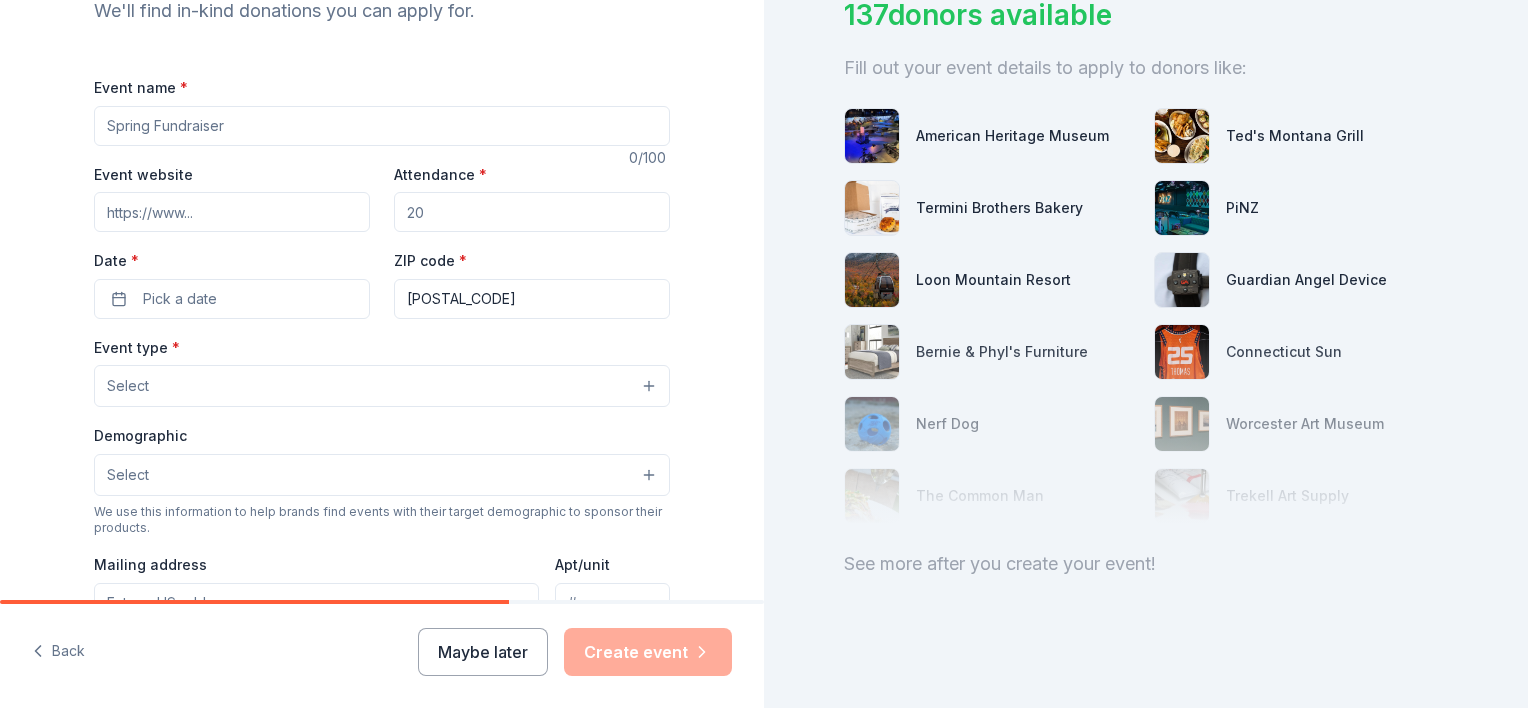 click on "Event name *" at bounding box center (382, 126) 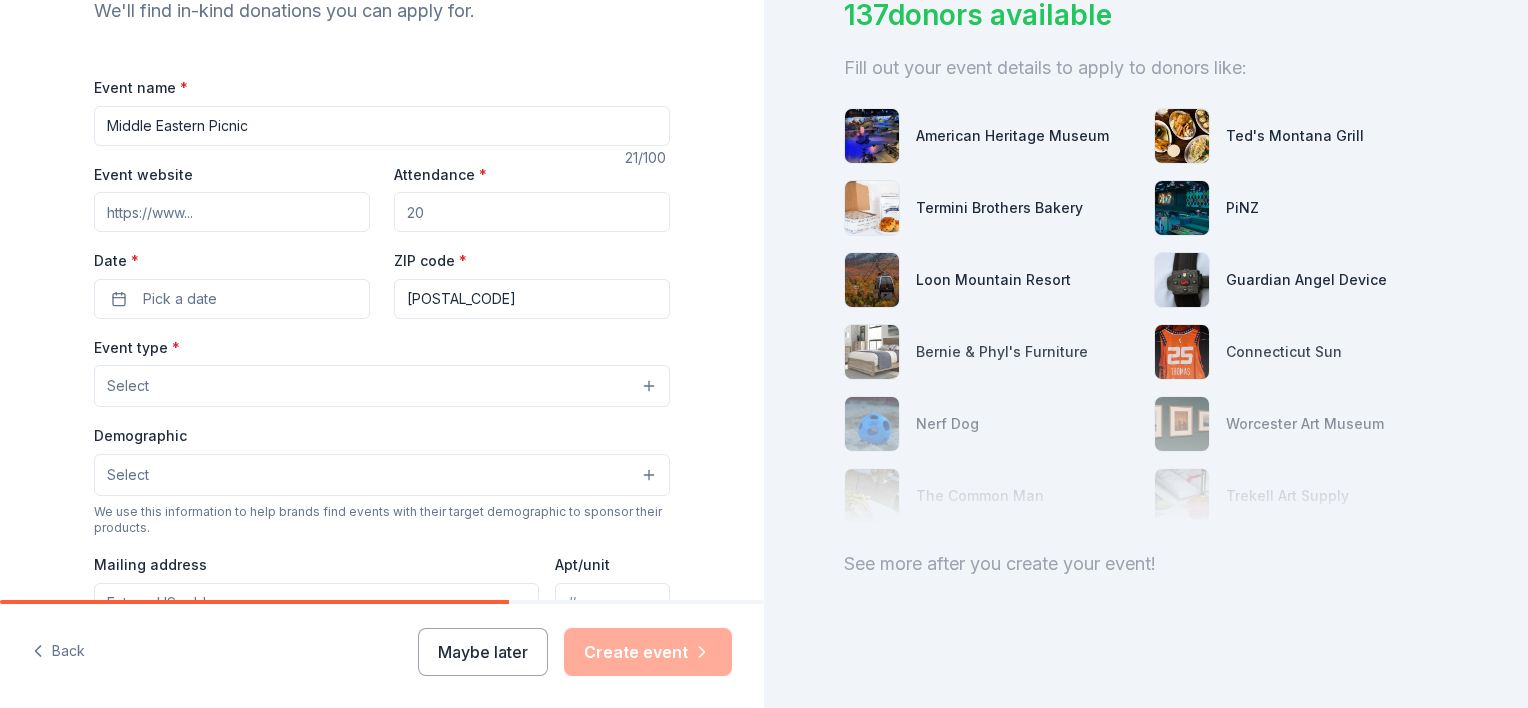 type on "Middle Eastern Picnic" 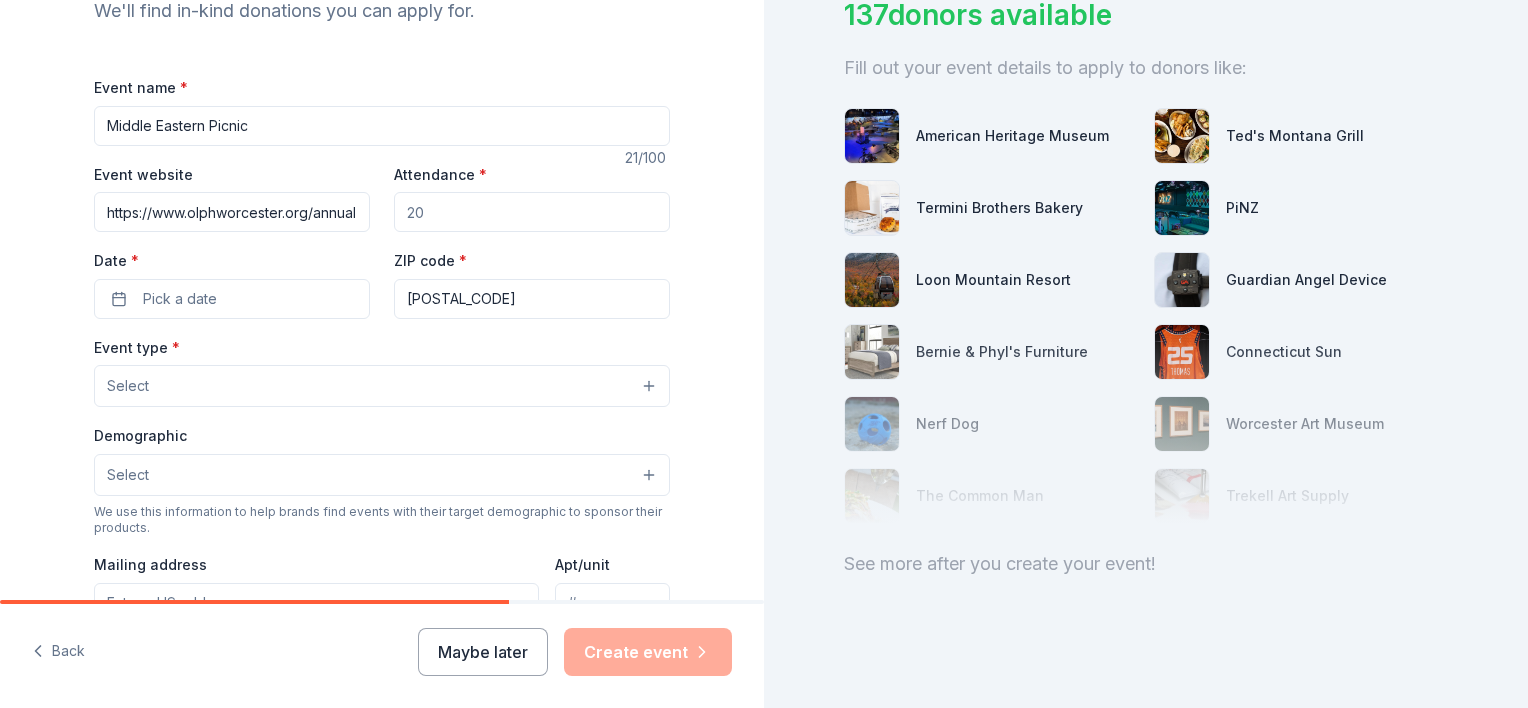 scroll, scrollTop: 0, scrollLeft: 54, axis: horizontal 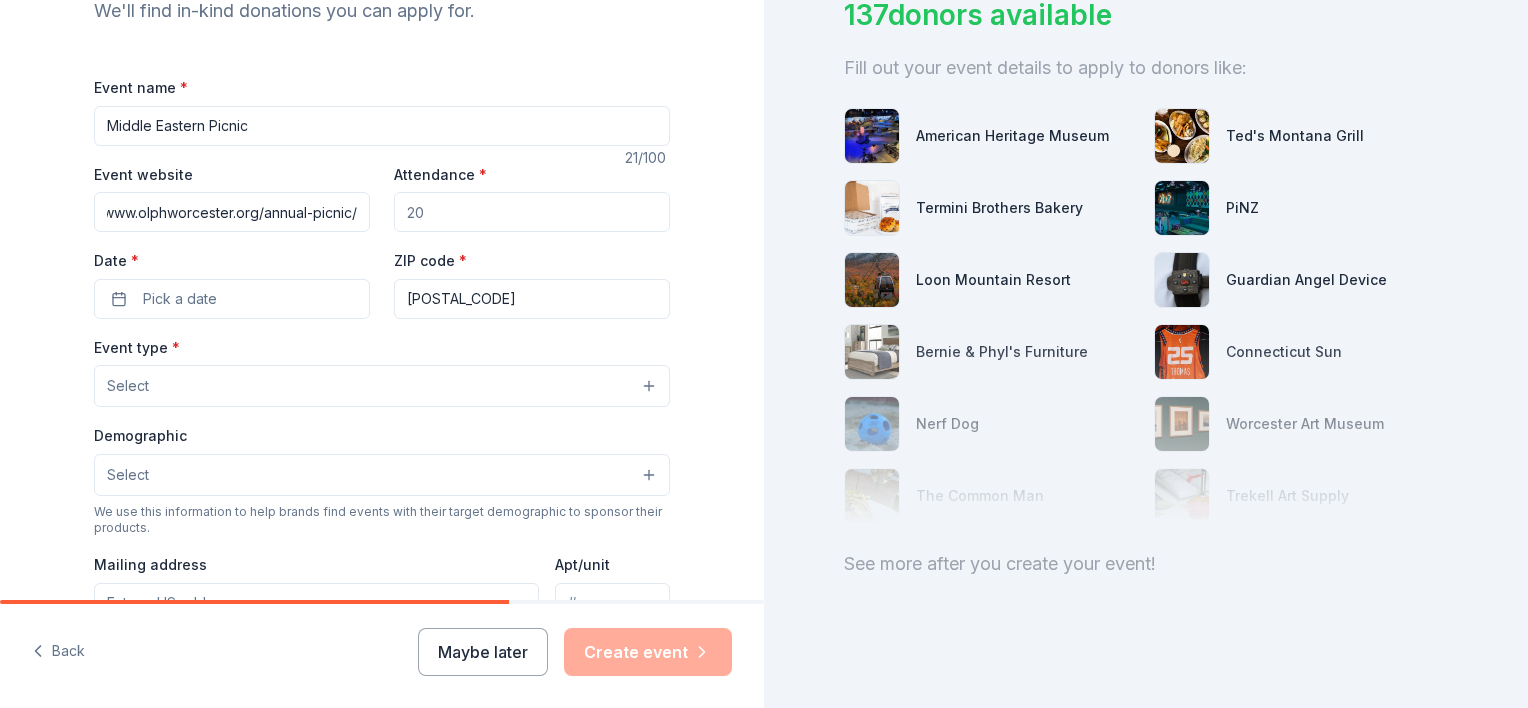 type on "https://www.olphworcester.org/annual-picnic/" 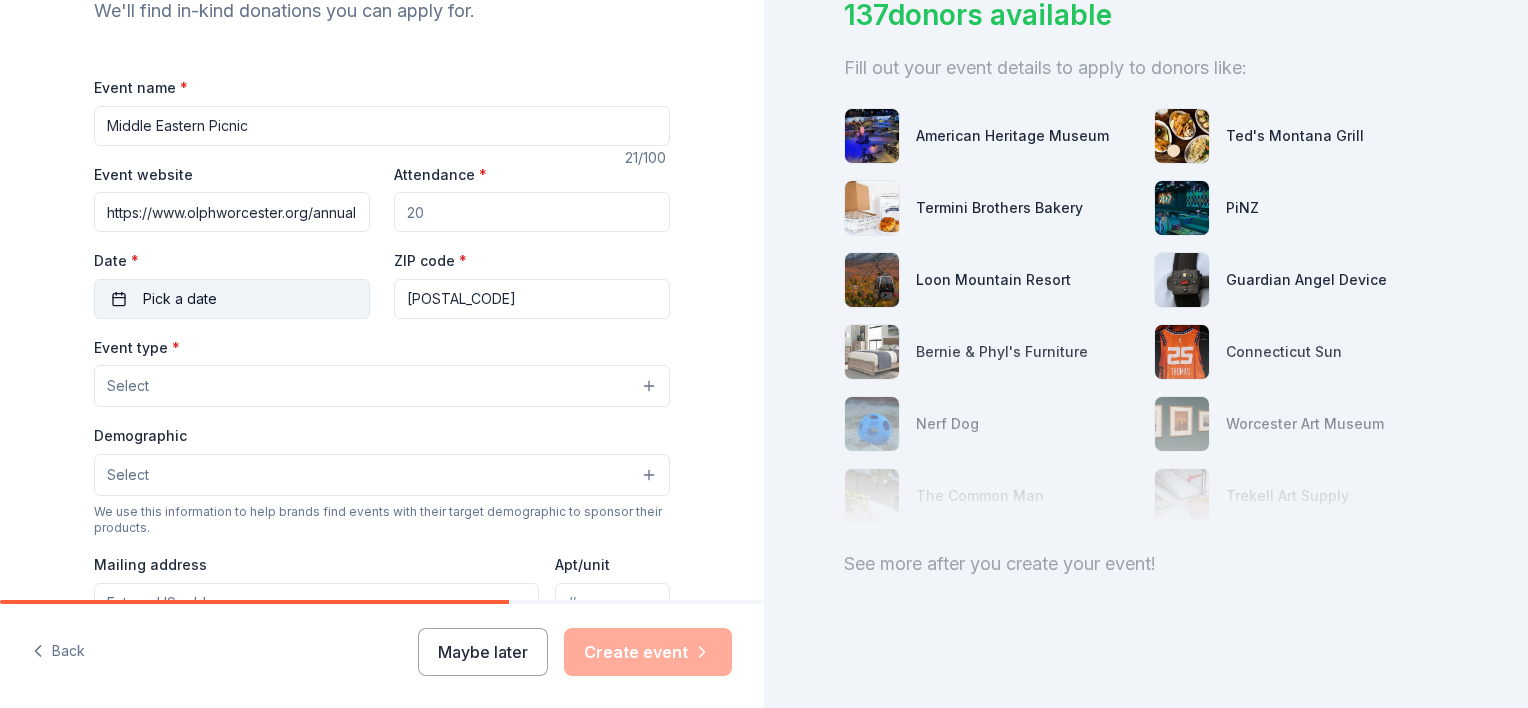 click on "Pick a date" at bounding box center (232, 299) 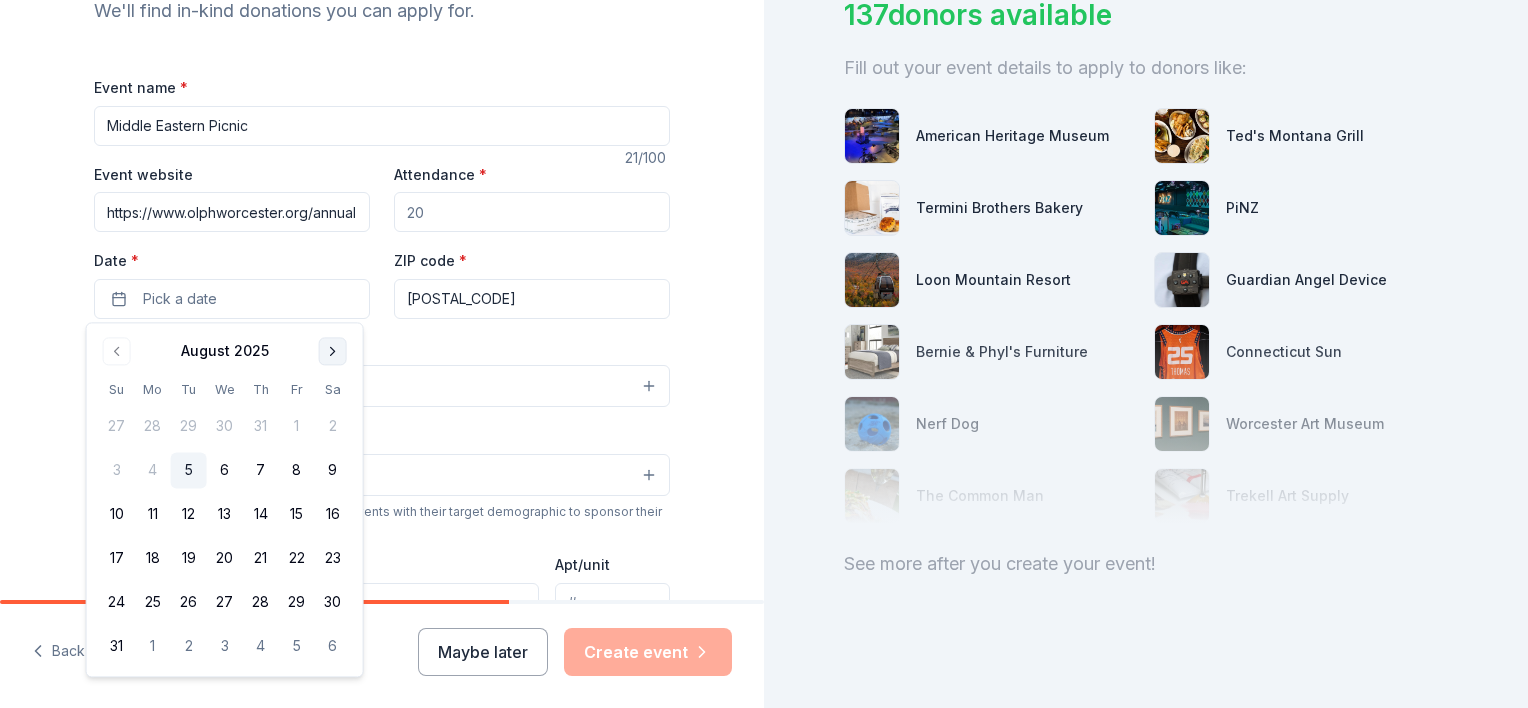 click at bounding box center [333, 351] 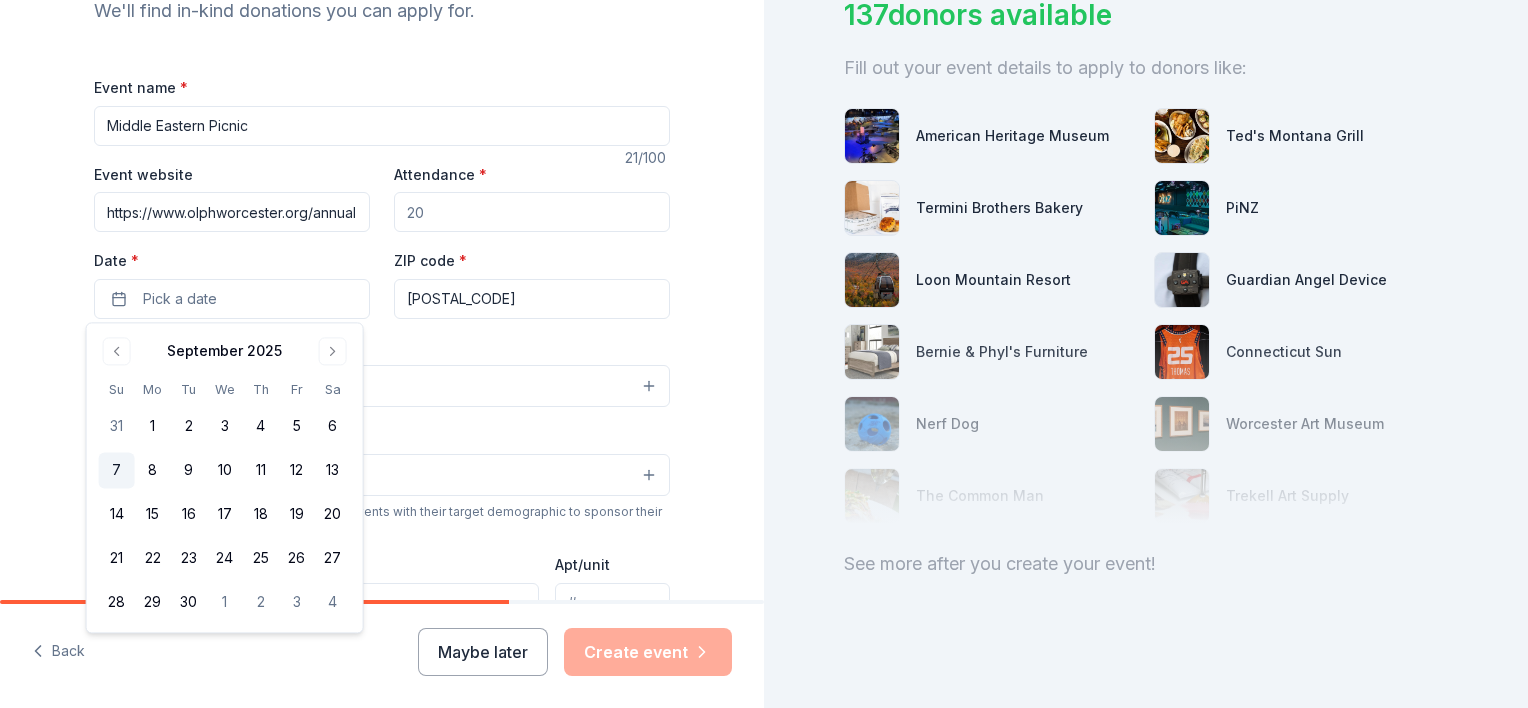 click on "7" at bounding box center [117, 471] 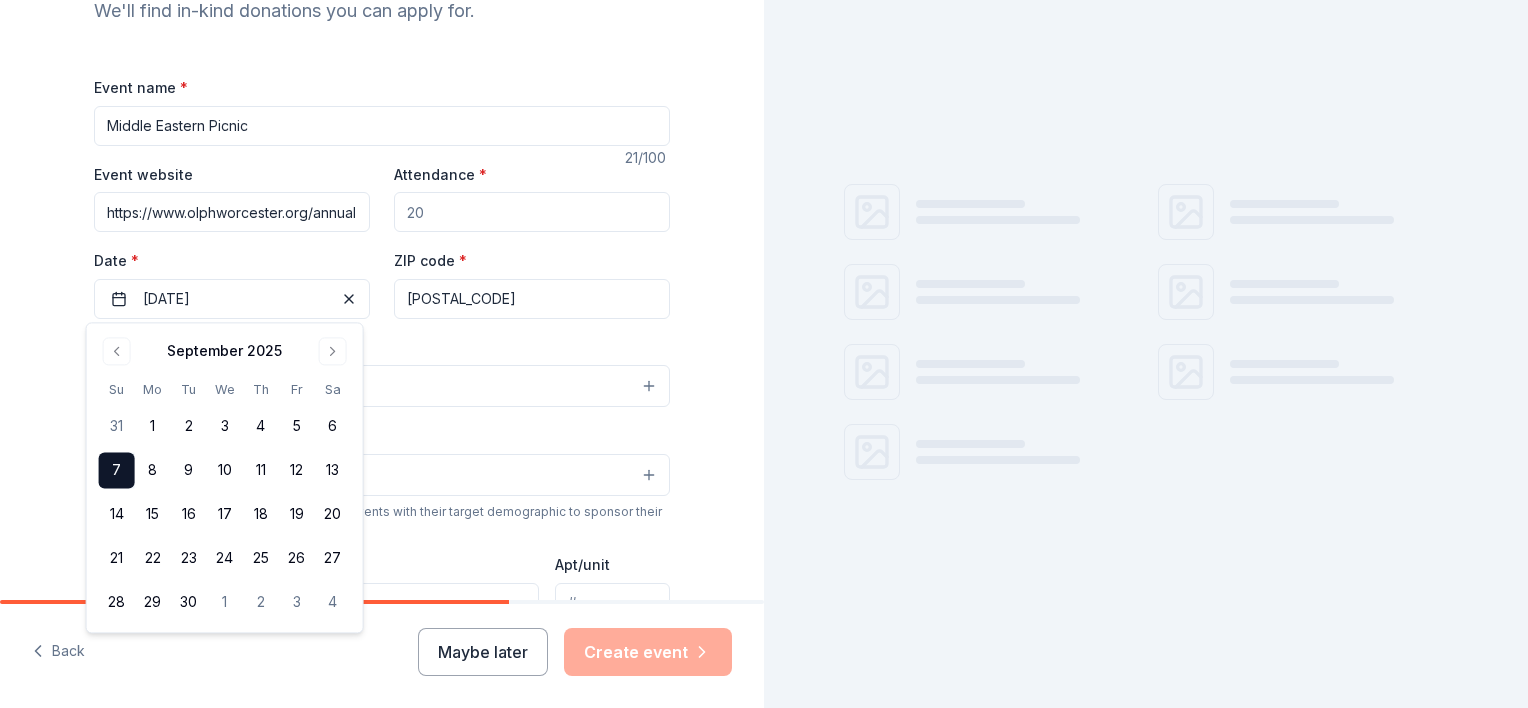 scroll, scrollTop: 0, scrollLeft: 0, axis: both 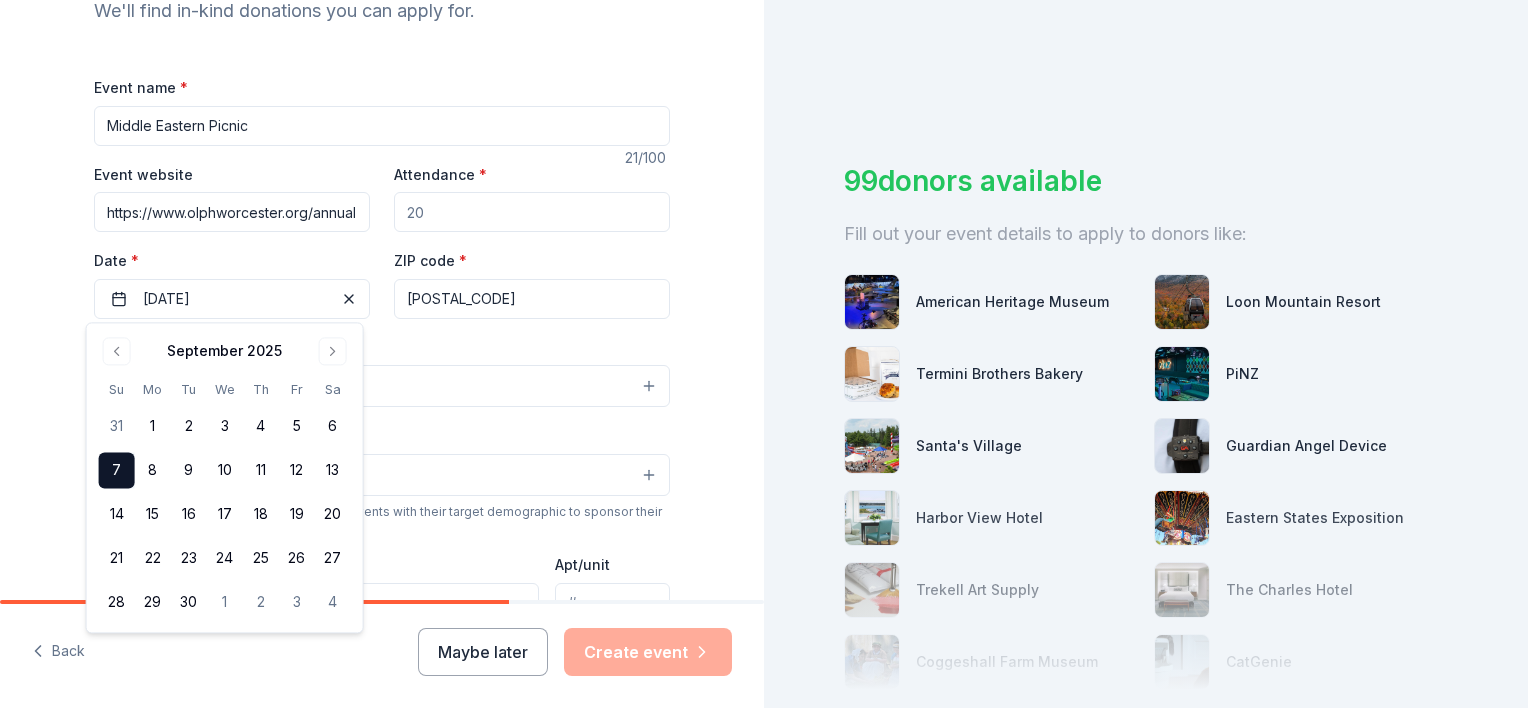 click on "ZIP code * 01604" at bounding box center [532, 283] 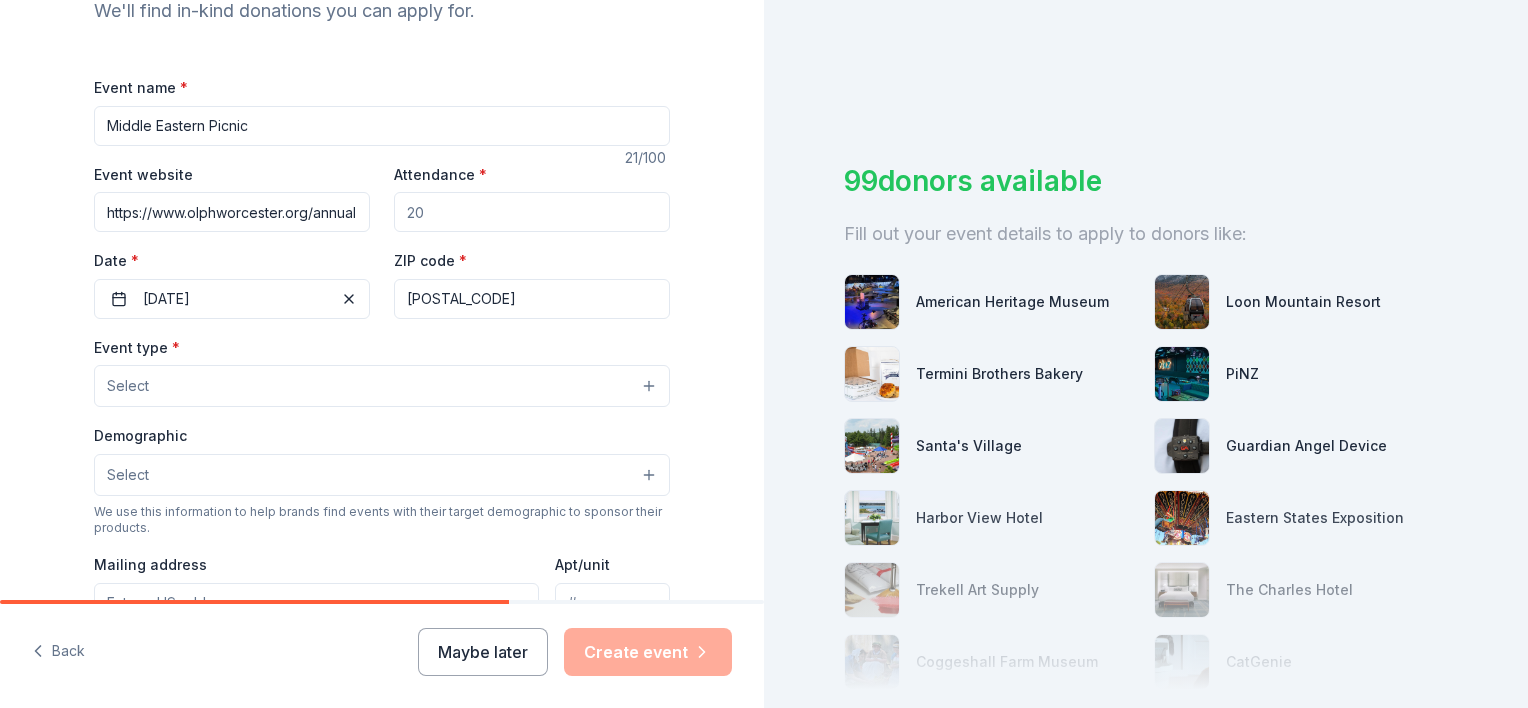 click on "Select" at bounding box center (382, 386) 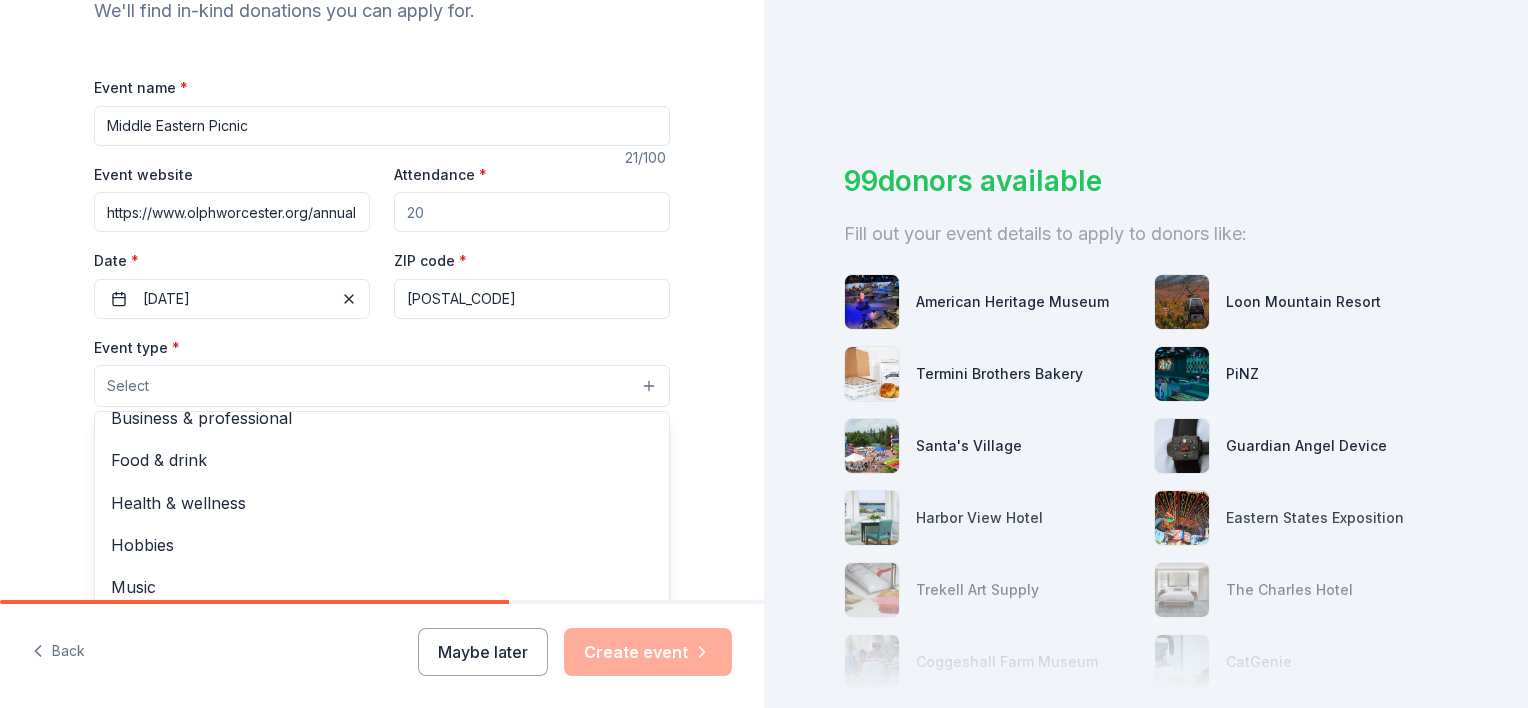scroll, scrollTop: 66, scrollLeft: 0, axis: vertical 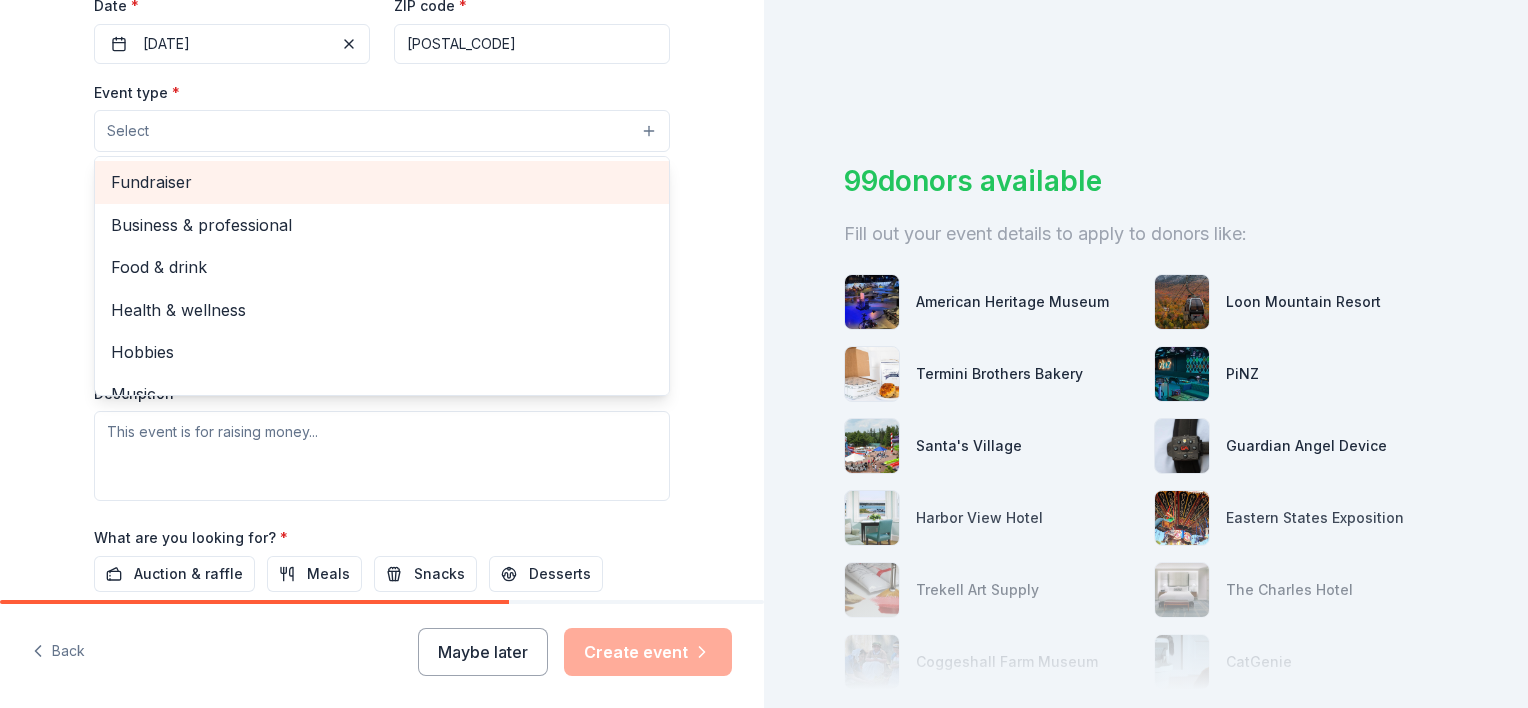 click on "Fundraiser" at bounding box center (382, 182) 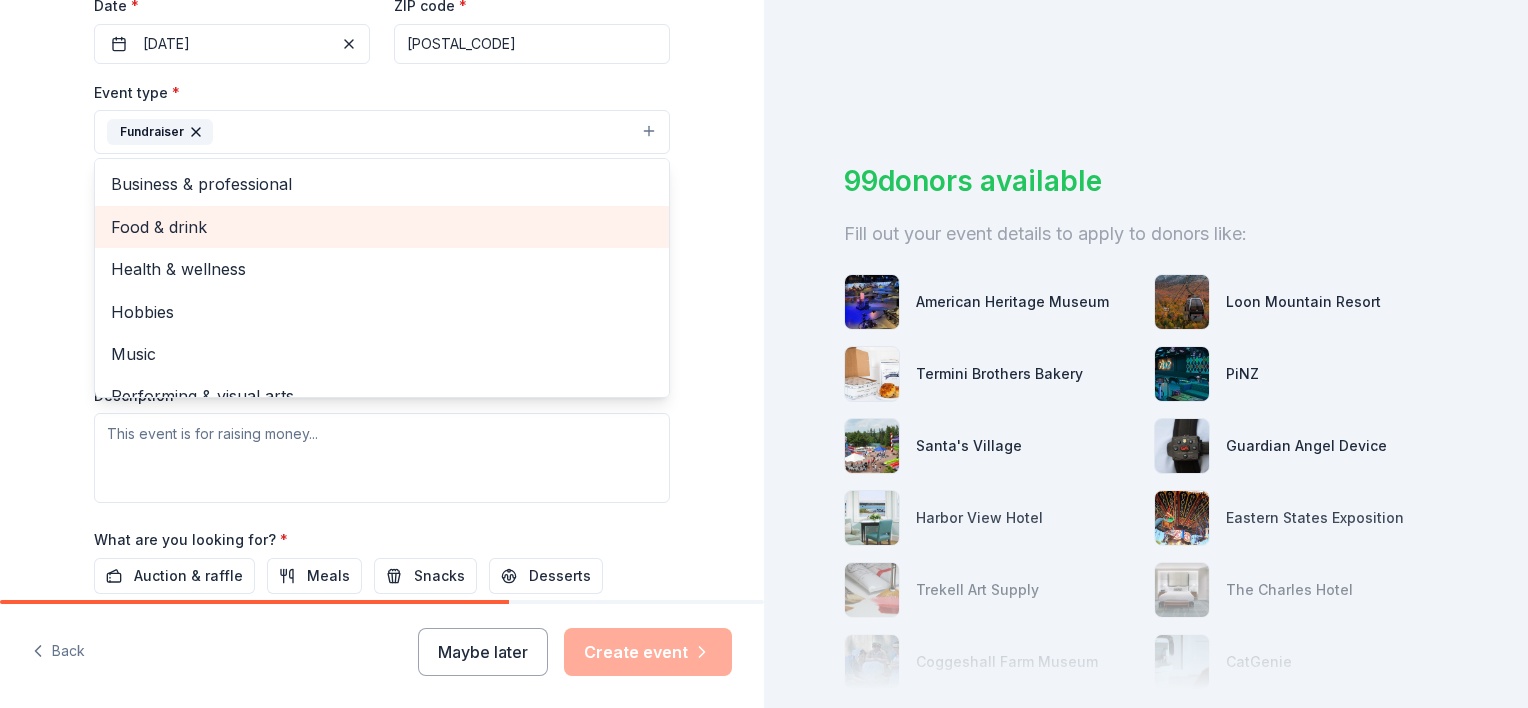 click on "Food & drink" at bounding box center (382, 227) 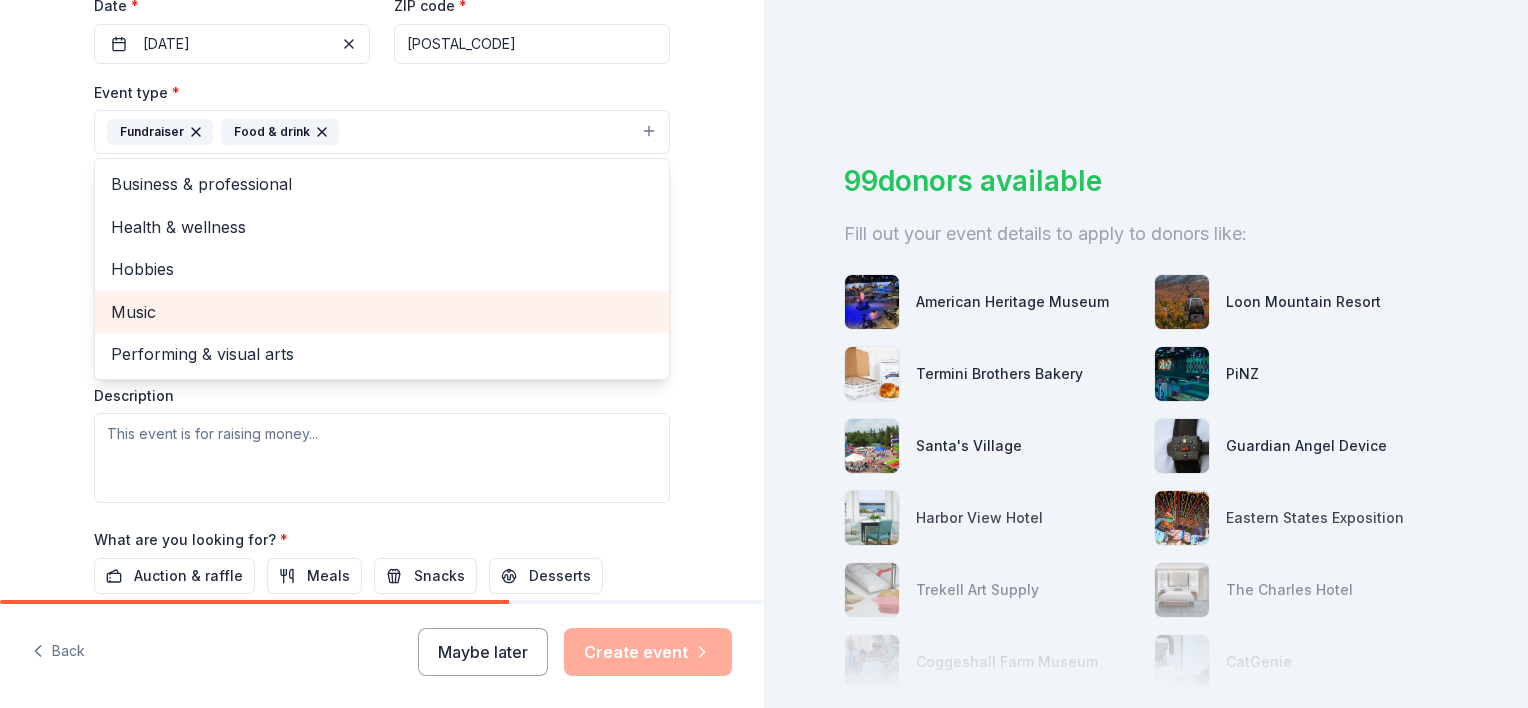 click on "Music" at bounding box center [382, 312] 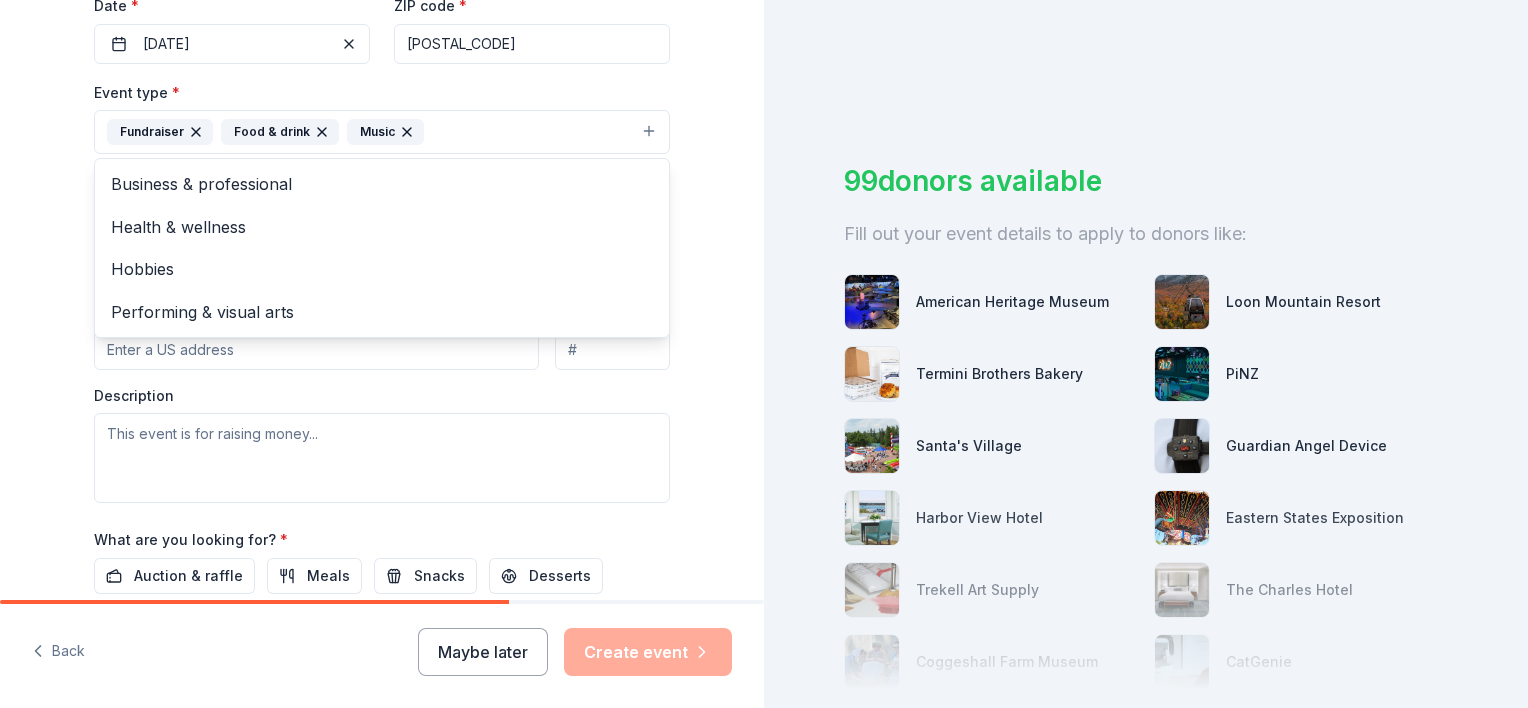 click on "Tell us about your event. We'll find in-kind donations you can apply for. Event name * Middle Eastern Picnic 21 /100 Event website https://www.olphworcester.org/annual-picnic/ Attendance * Date * [DATE] ZIP code * [POSTAL_CODE] Event type * Fundraiser Food & drink Music Business & professional Health & wellness Hobbies Performing & visual arts Demographic Select We use this information to help brands find events with their target demographic to sponsor their products. Mailing address Apt/unit Description What are you looking for? * Auction & raffle Meals Snacks Desserts Alcohol Beverages Send me reminders Email me reminders of donor application deadlines Recurring event" at bounding box center (382, 175) 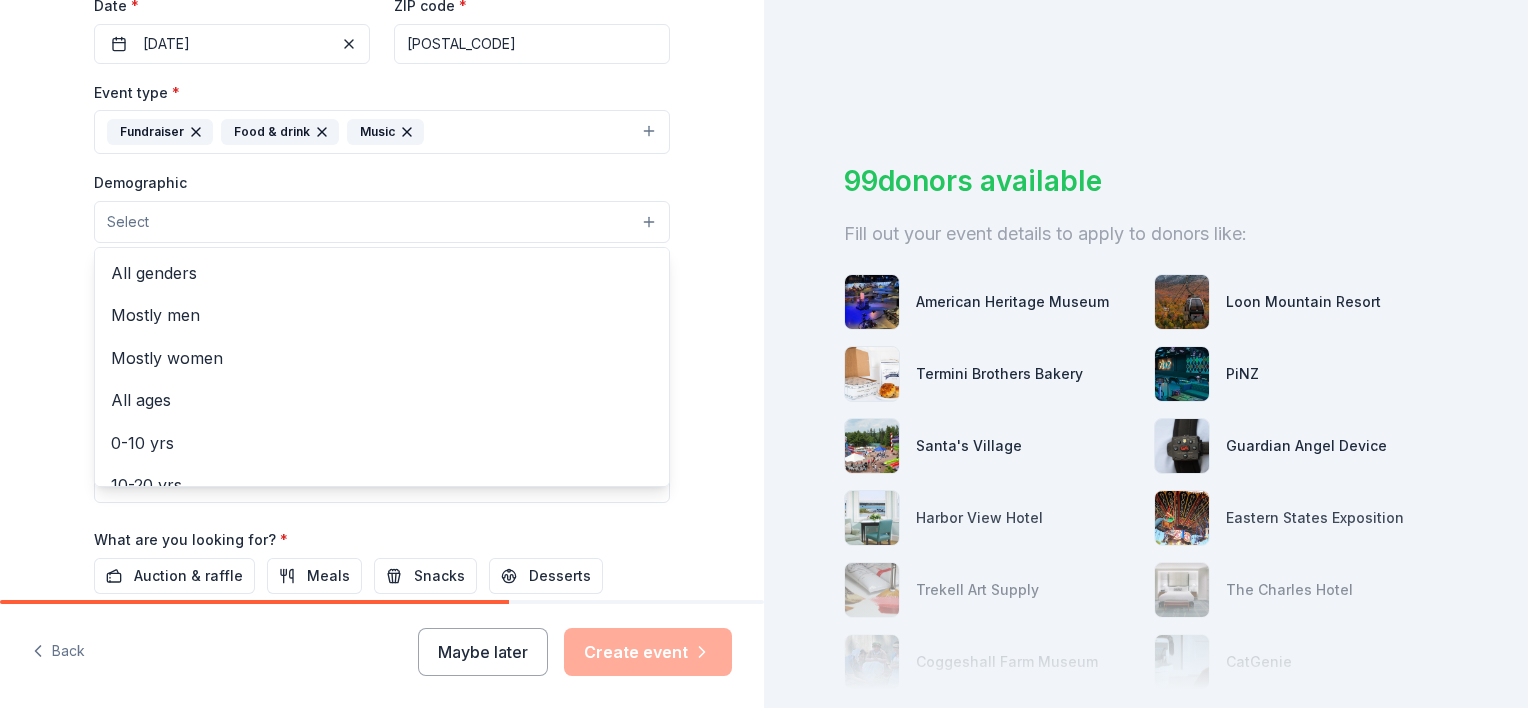 click on "Select" at bounding box center (382, 222) 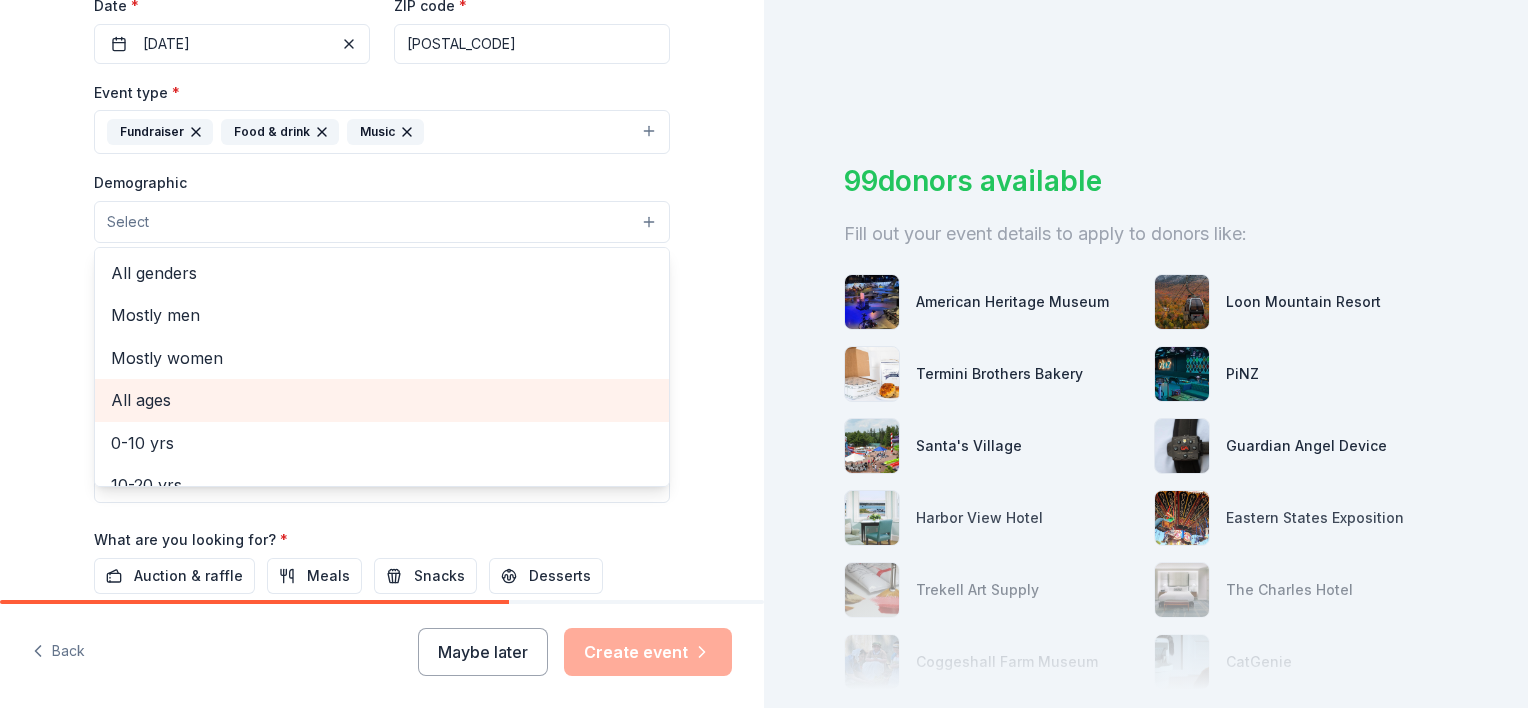 click on "All ages" at bounding box center [382, 400] 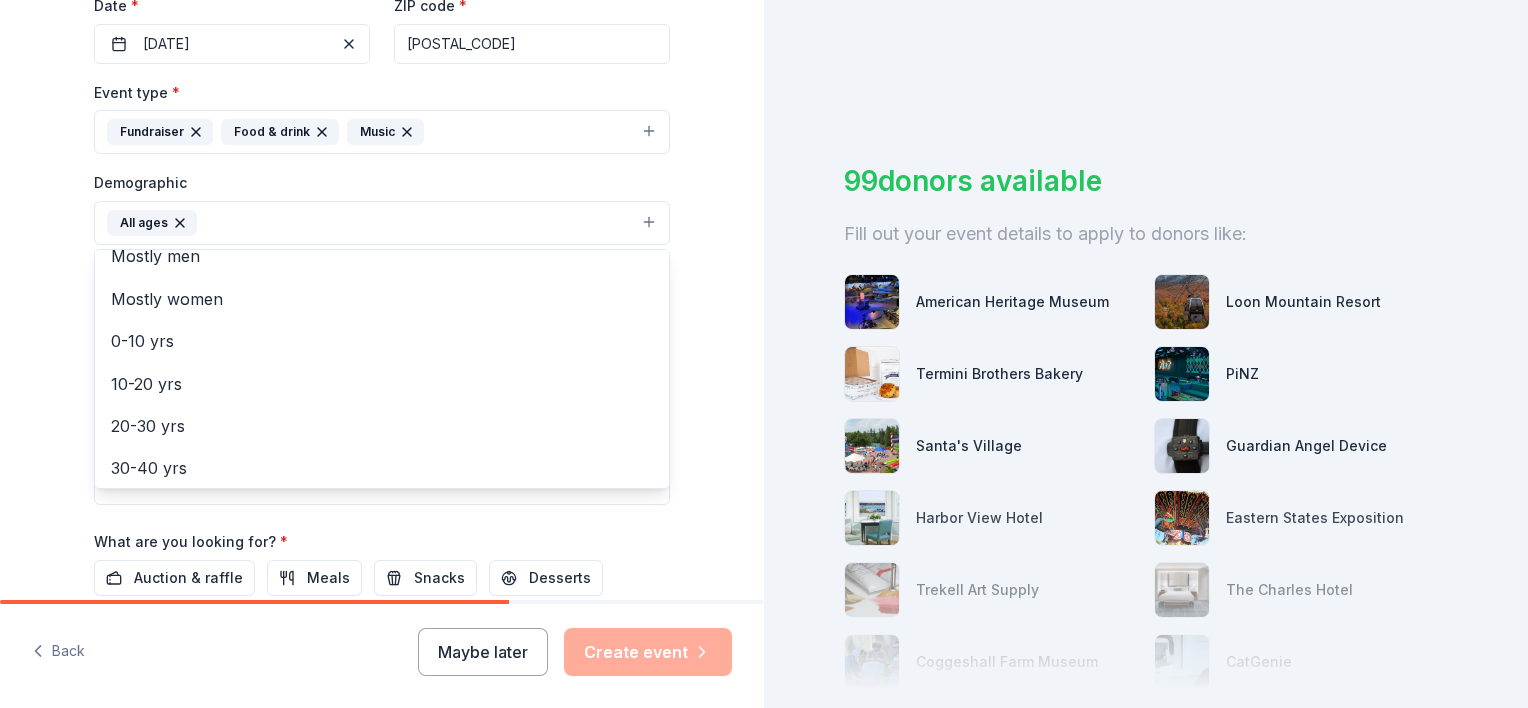 scroll, scrollTop: 0, scrollLeft: 0, axis: both 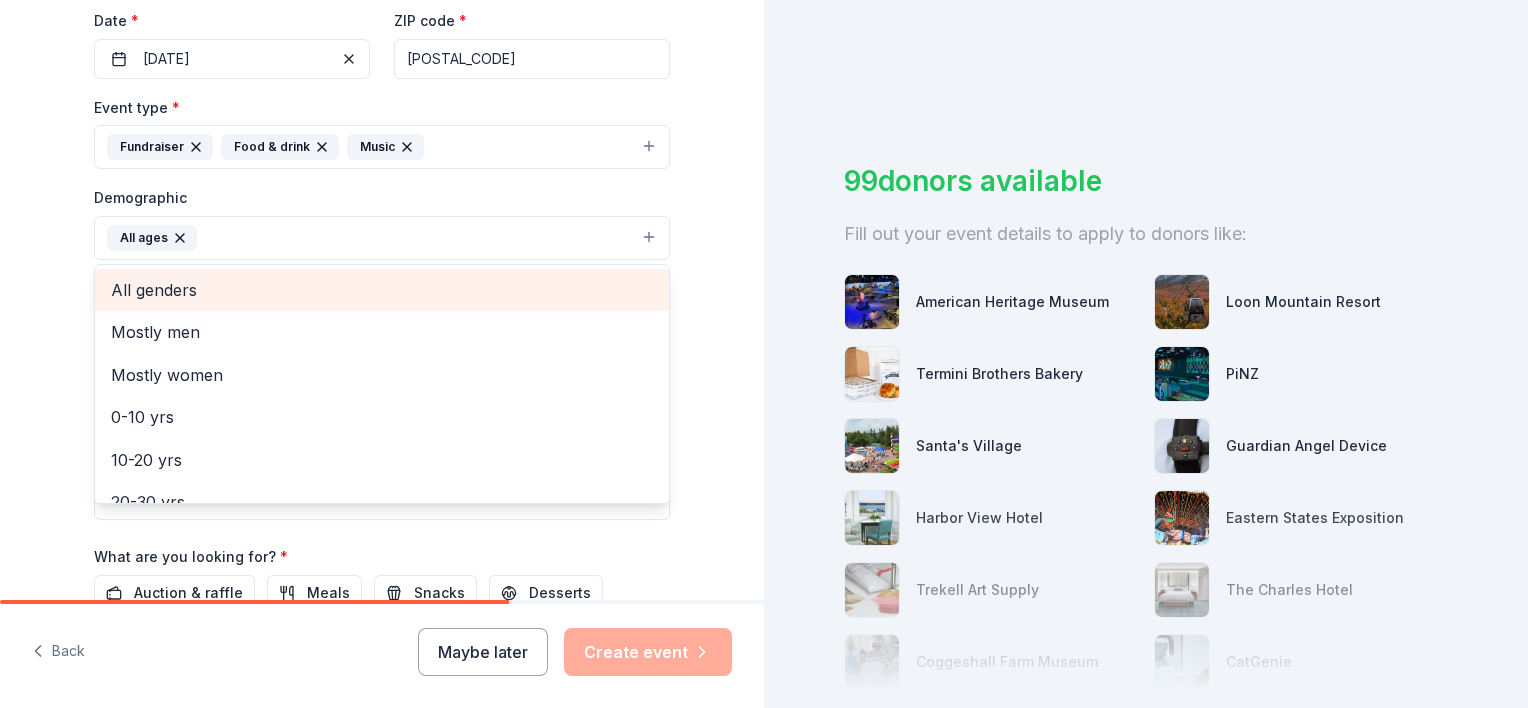 click on "All genders" at bounding box center (382, 290) 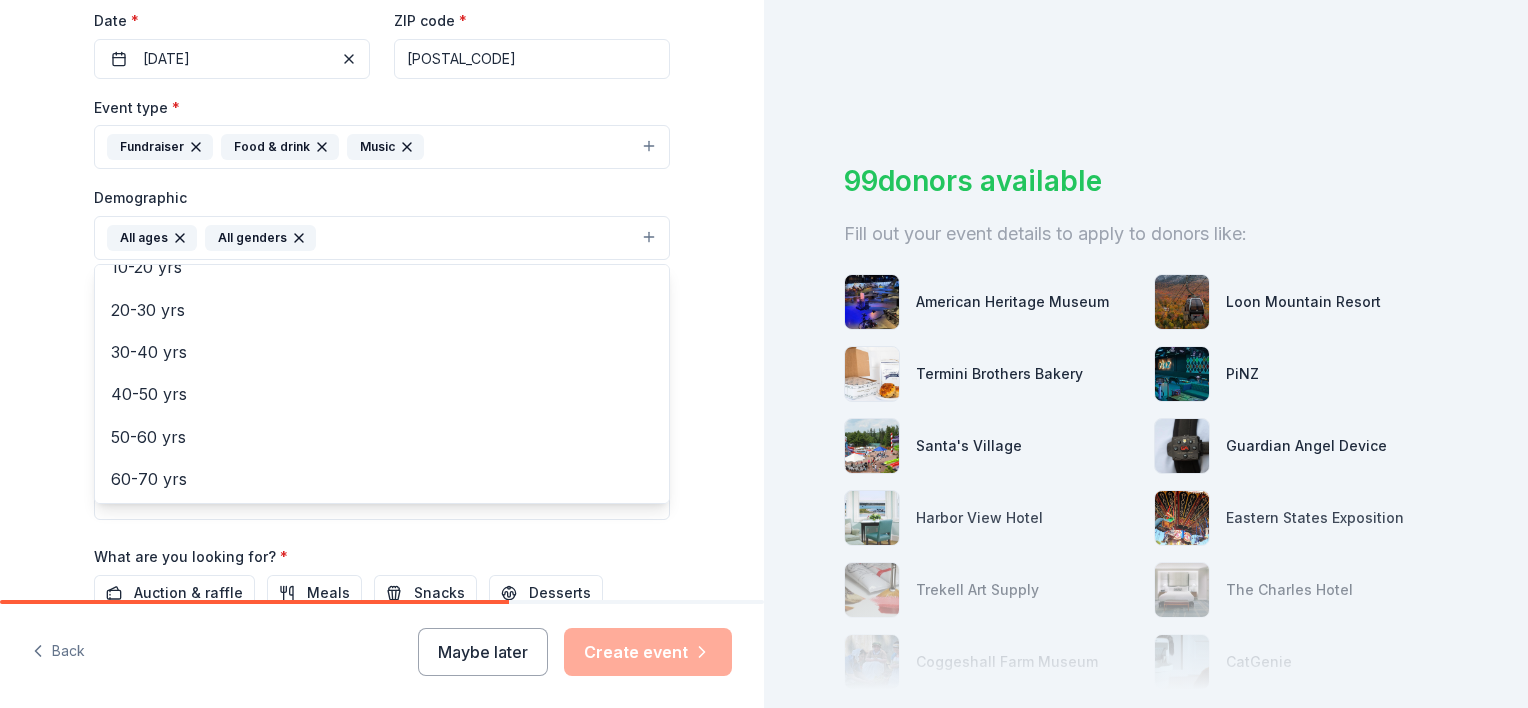 scroll, scrollTop: 236, scrollLeft: 0, axis: vertical 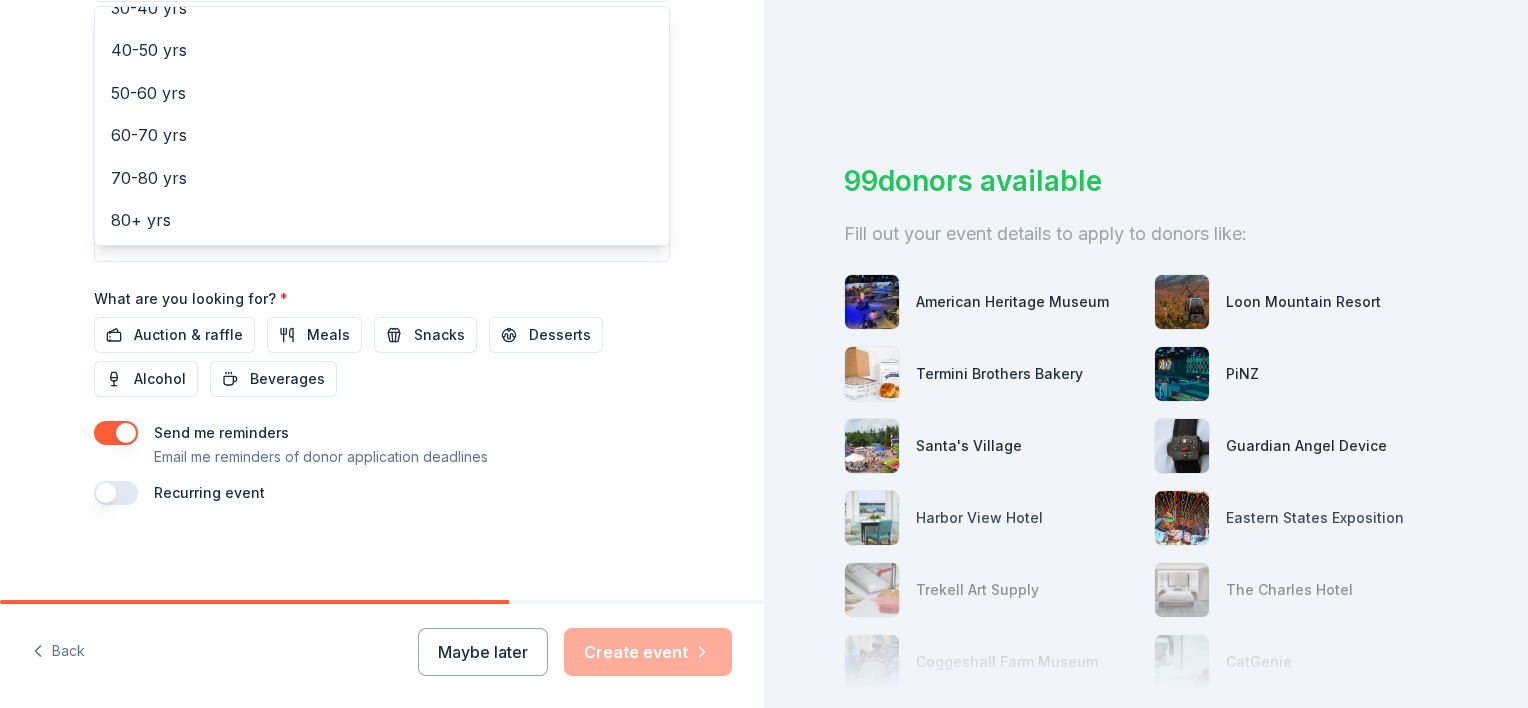 click on "Event name * Middle Eastern Picnic 21 /100 Event website https://www.olphworcester.org/annual-picnic/ Attendance * Date * 09/07/2025 ZIP code * 01604 Event type * Fundraiser Food & drink Music Demographic All ages All genders Mostly men Mostly women 0-10 yrs 10-20 yrs 20-30 yrs 30-40 yrs 40-50 yrs 50-60 yrs 60-70 yrs 70-80 yrs 80+ yrs We use this information to help brands find events with their target demographic to sponsor their products. Mailing address Apt/unit Description What are you looking for? * Auction & raffle Meals Snacks Desserts Alcohol Beverages Send me reminders Email me reminders of donor application deadlines Recurring event" at bounding box center (382, 41) 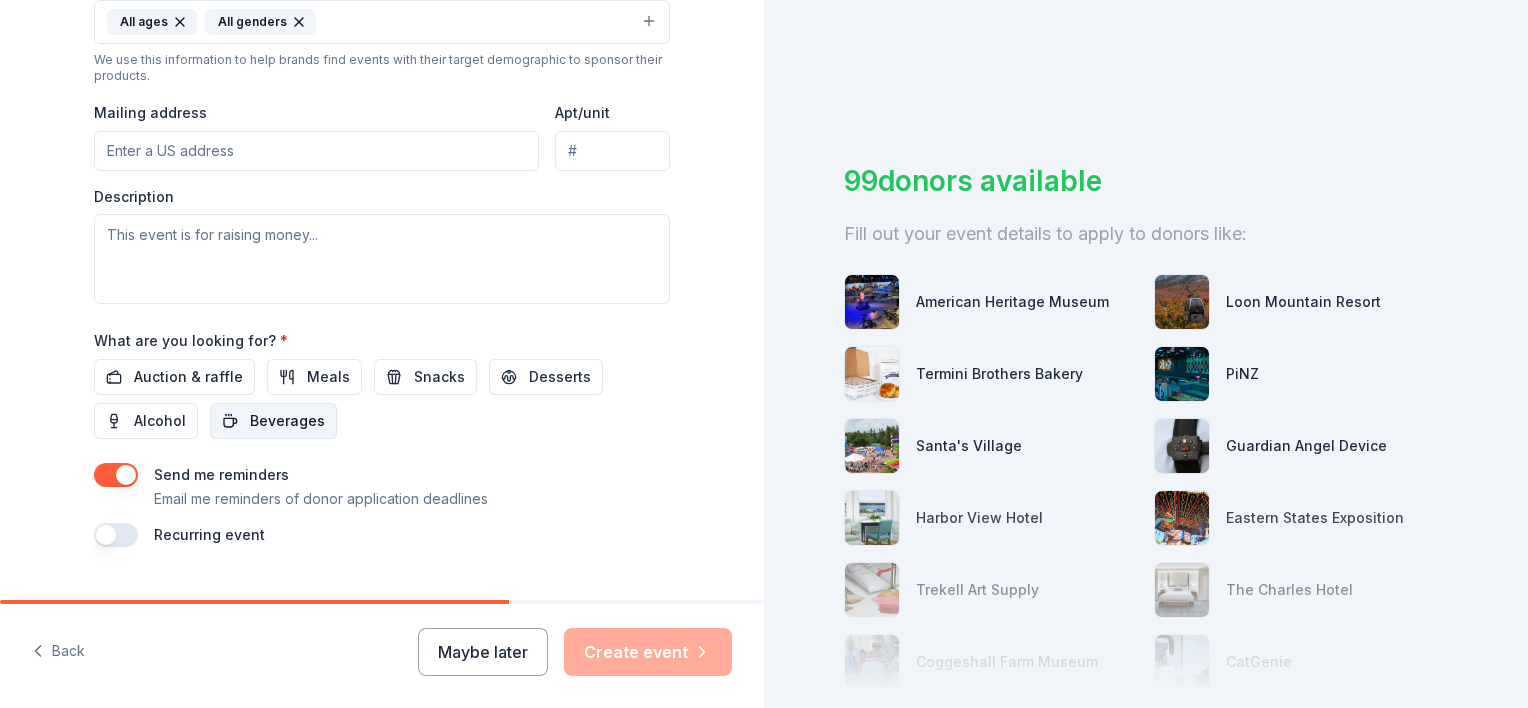 click on "Beverages" at bounding box center (287, 421) 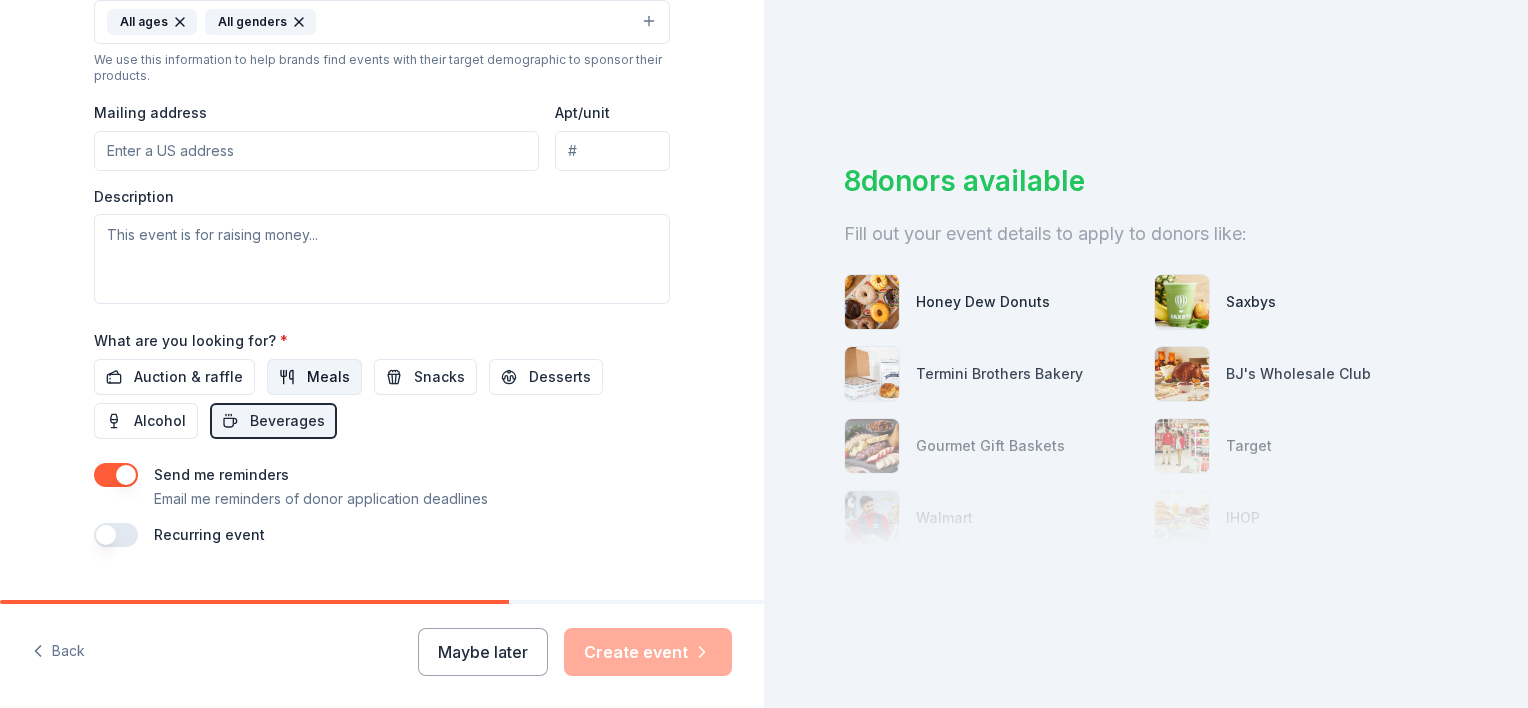 click on "Meals" at bounding box center [328, 377] 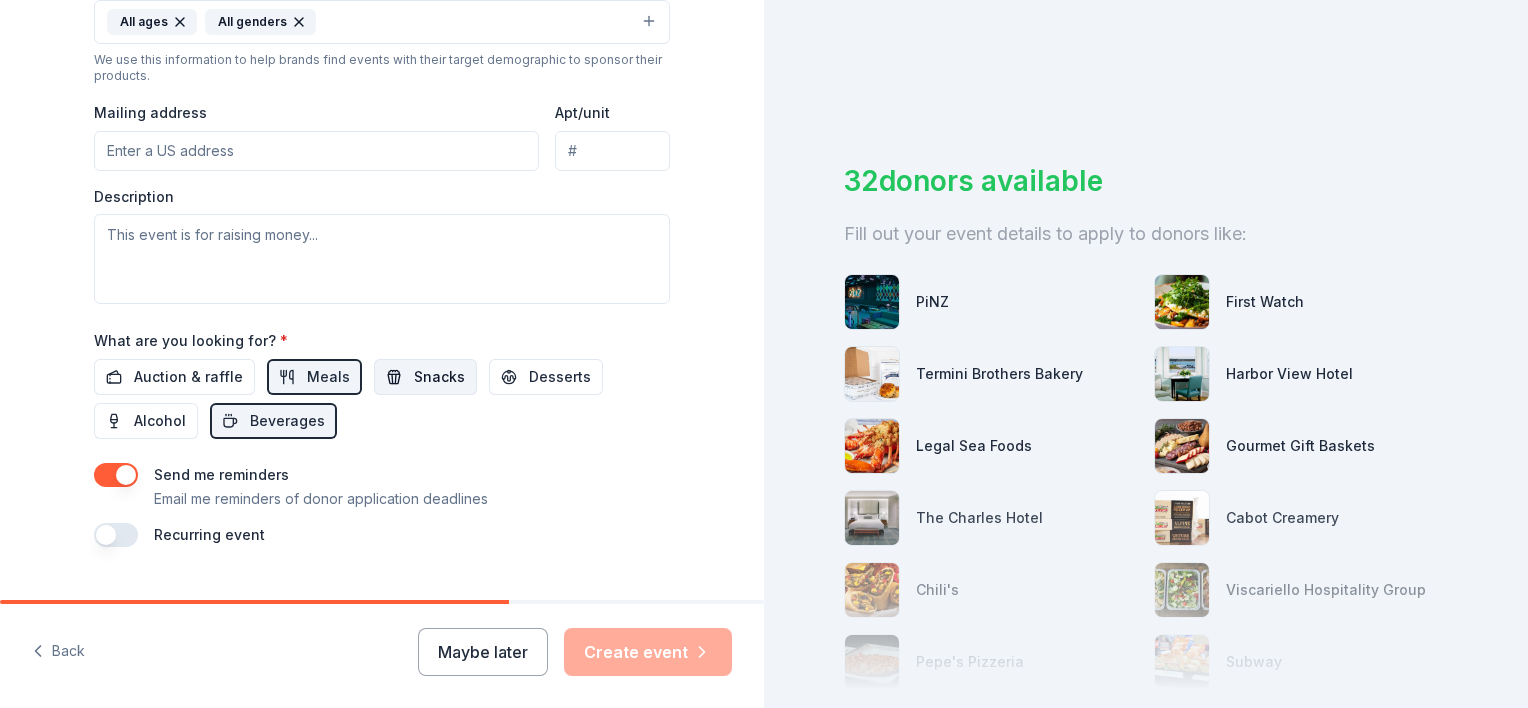 click on "Snacks" at bounding box center (439, 377) 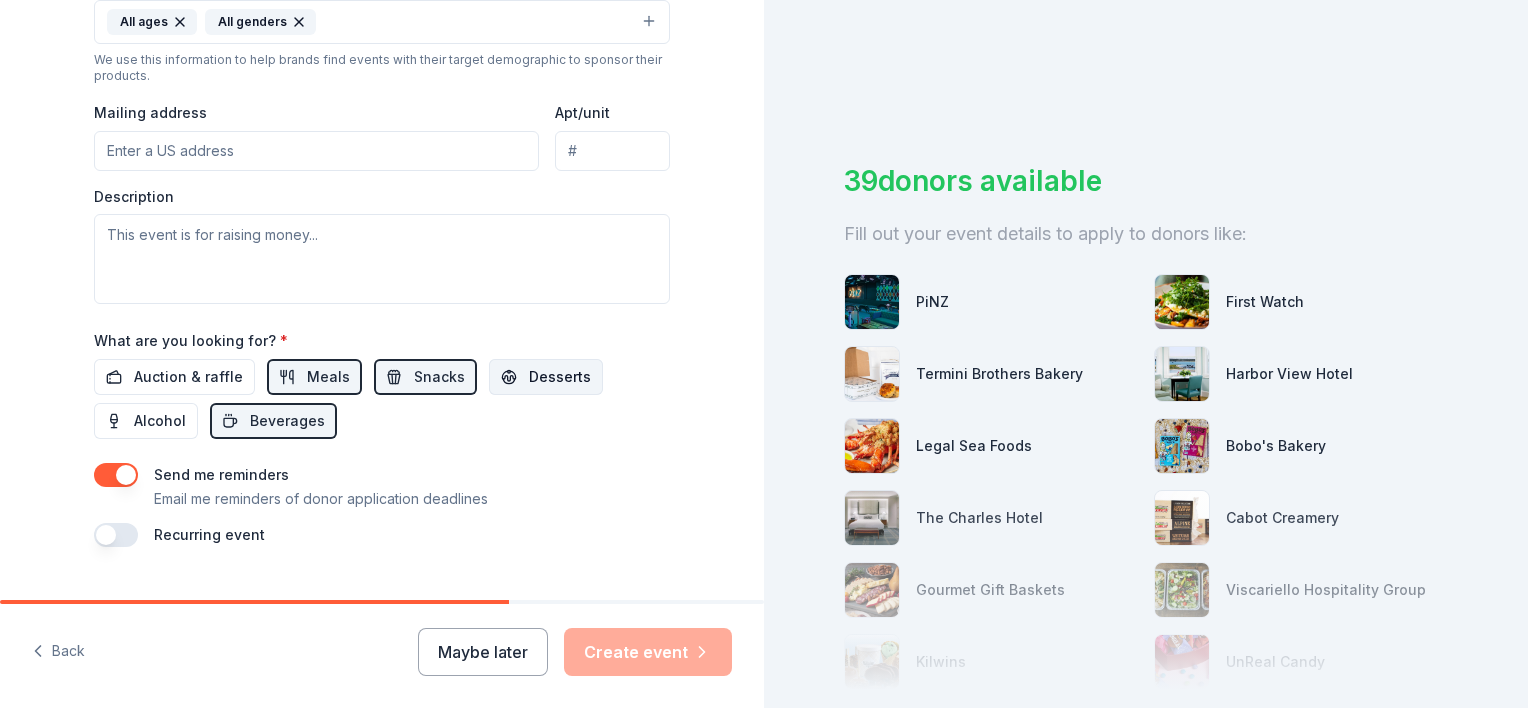 click on "Desserts" at bounding box center [546, 377] 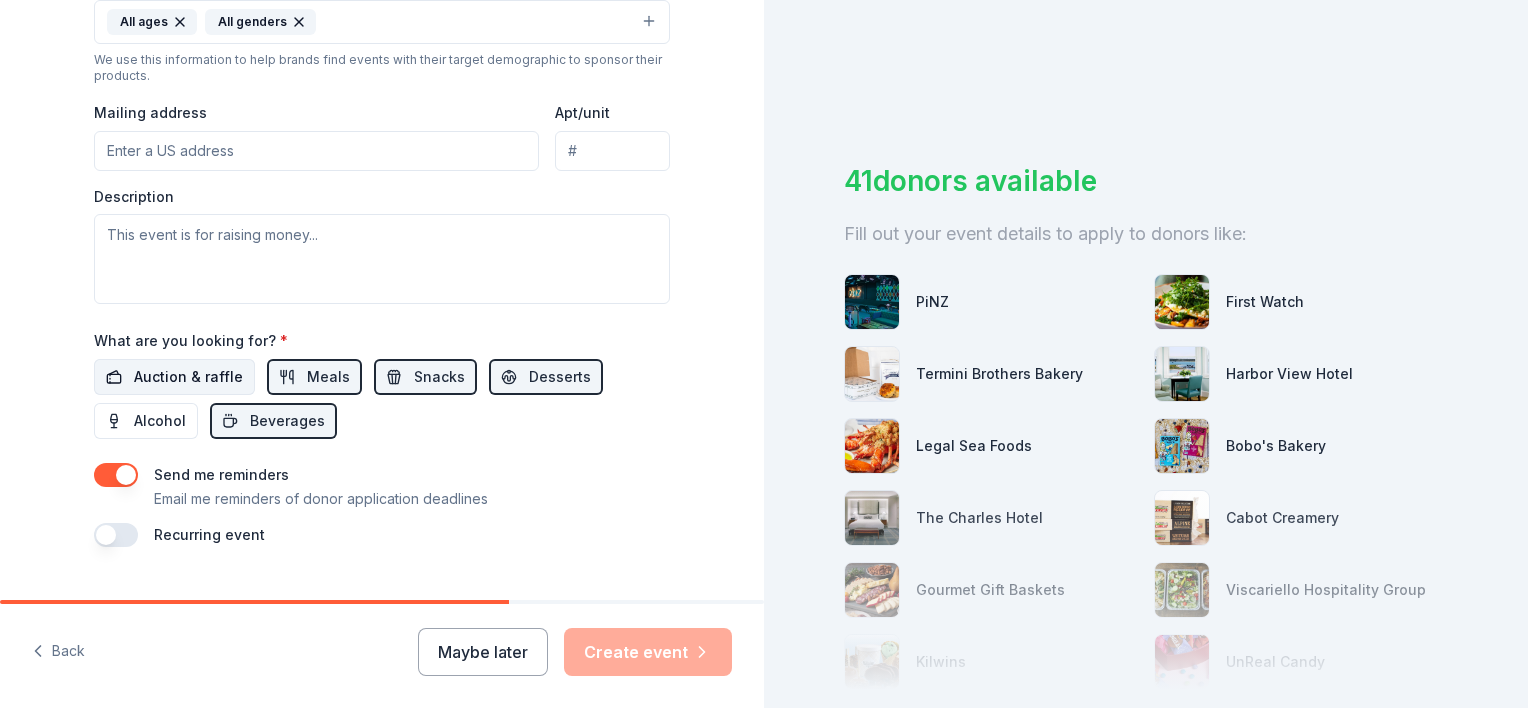 click on "Auction & raffle" at bounding box center (188, 377) 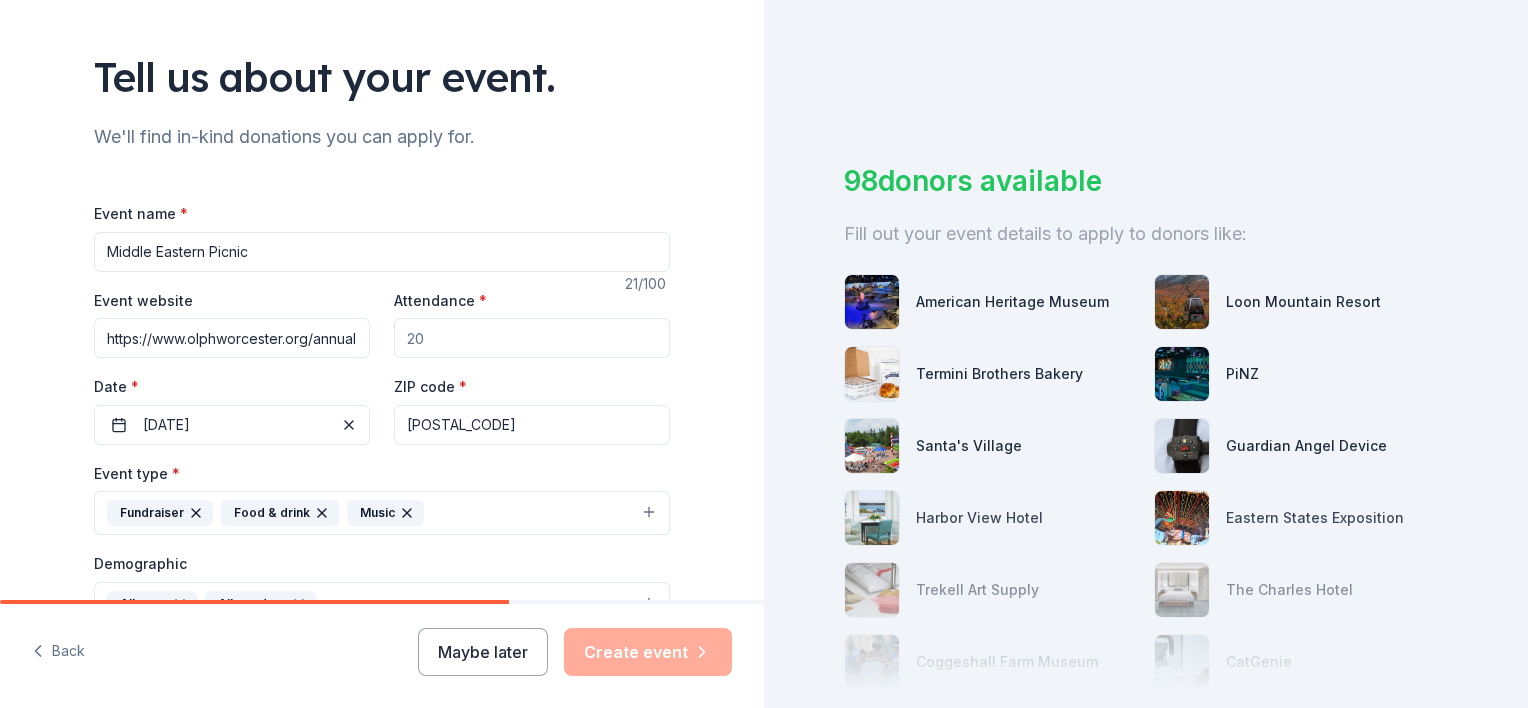scroll, scrollTop: 111, scrollLeft: 0, axis: vertical 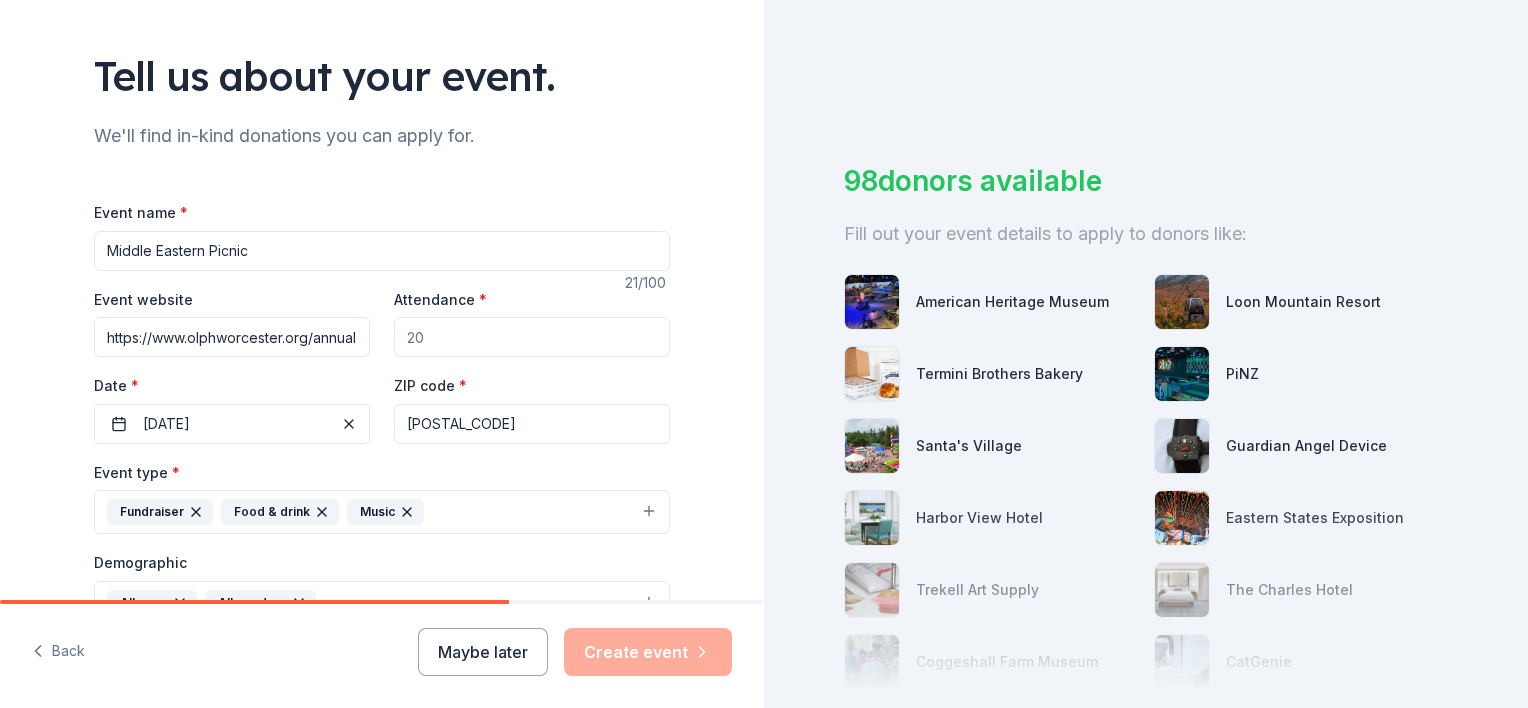 click on "Attendance *" at bounding box center [532, 337] 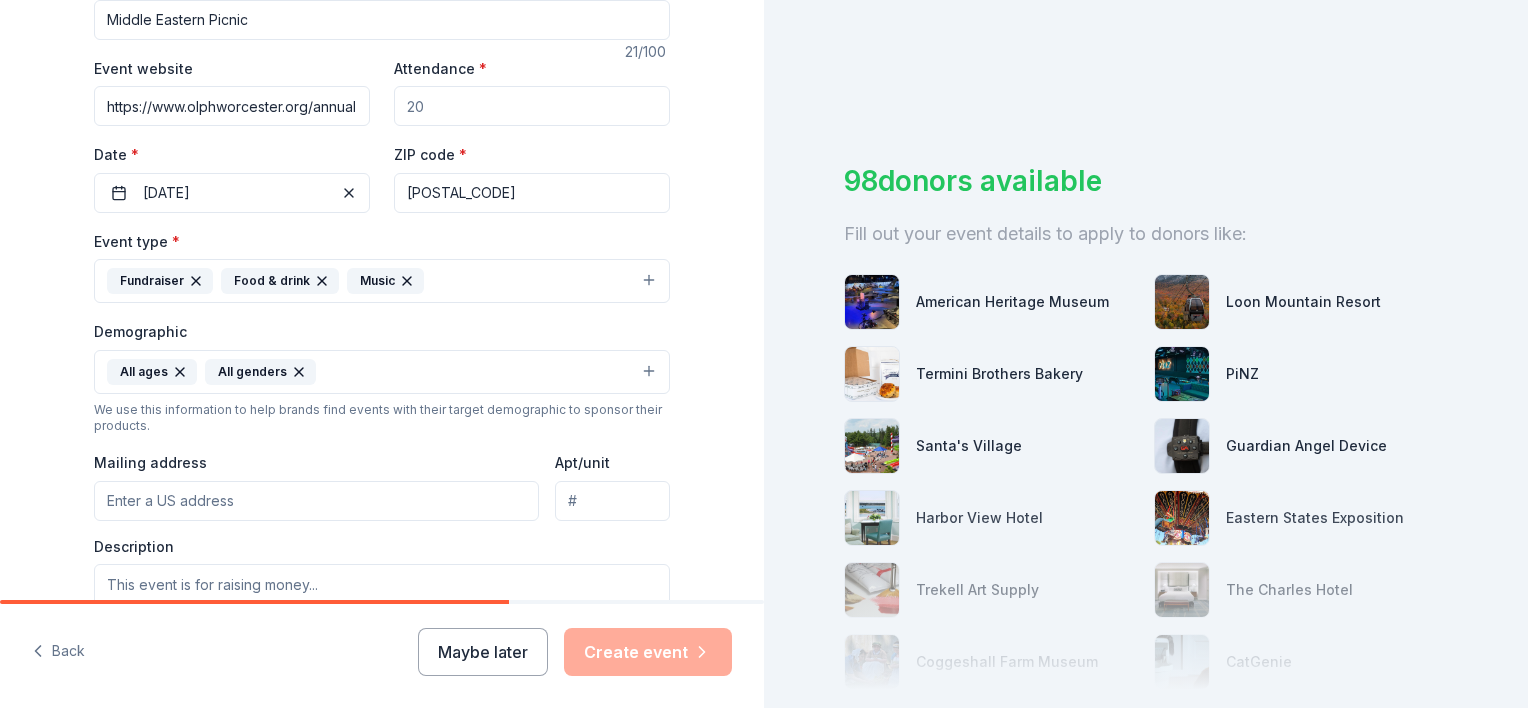 scroll, scrollTop: 343, scrollLeft: 0, axis: vertical 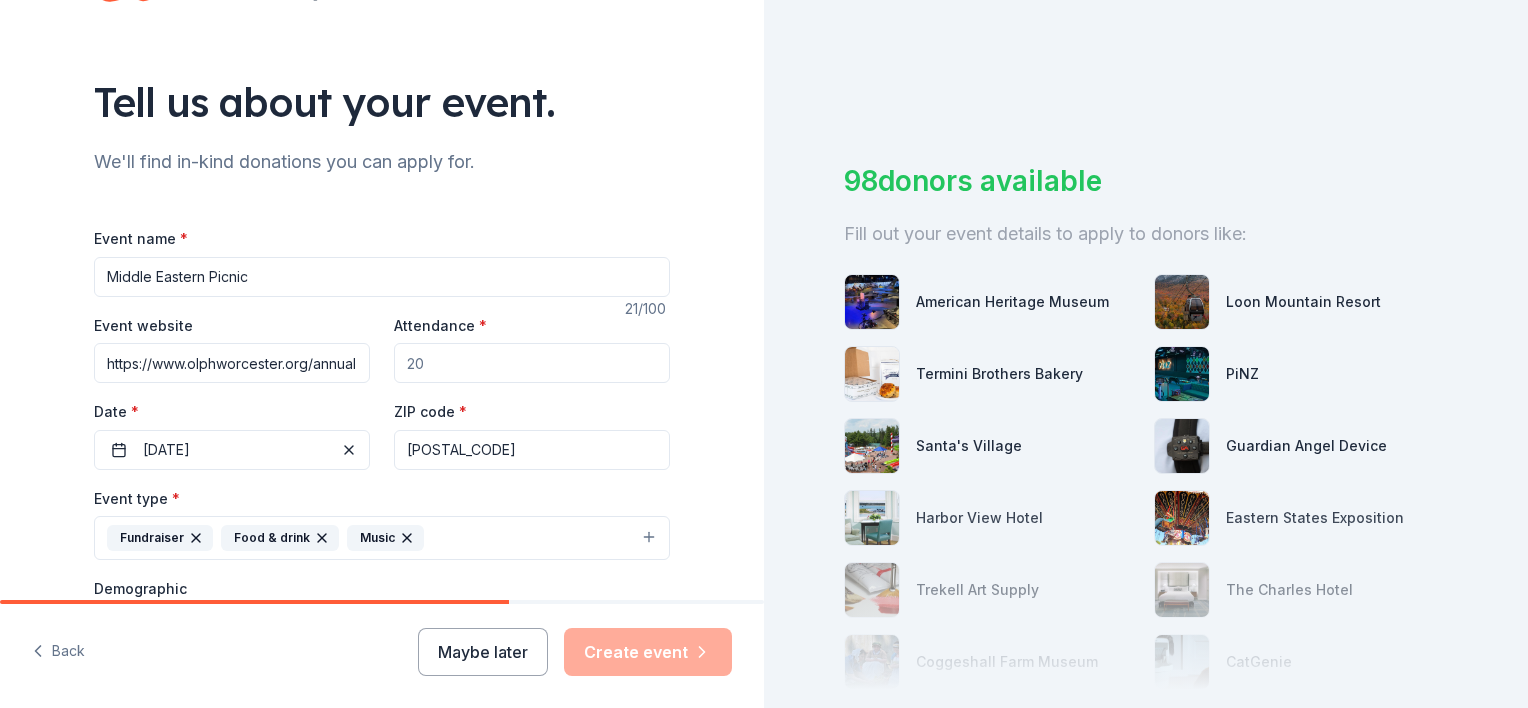 click on "Attendance *" at bounding box center [532, 363] 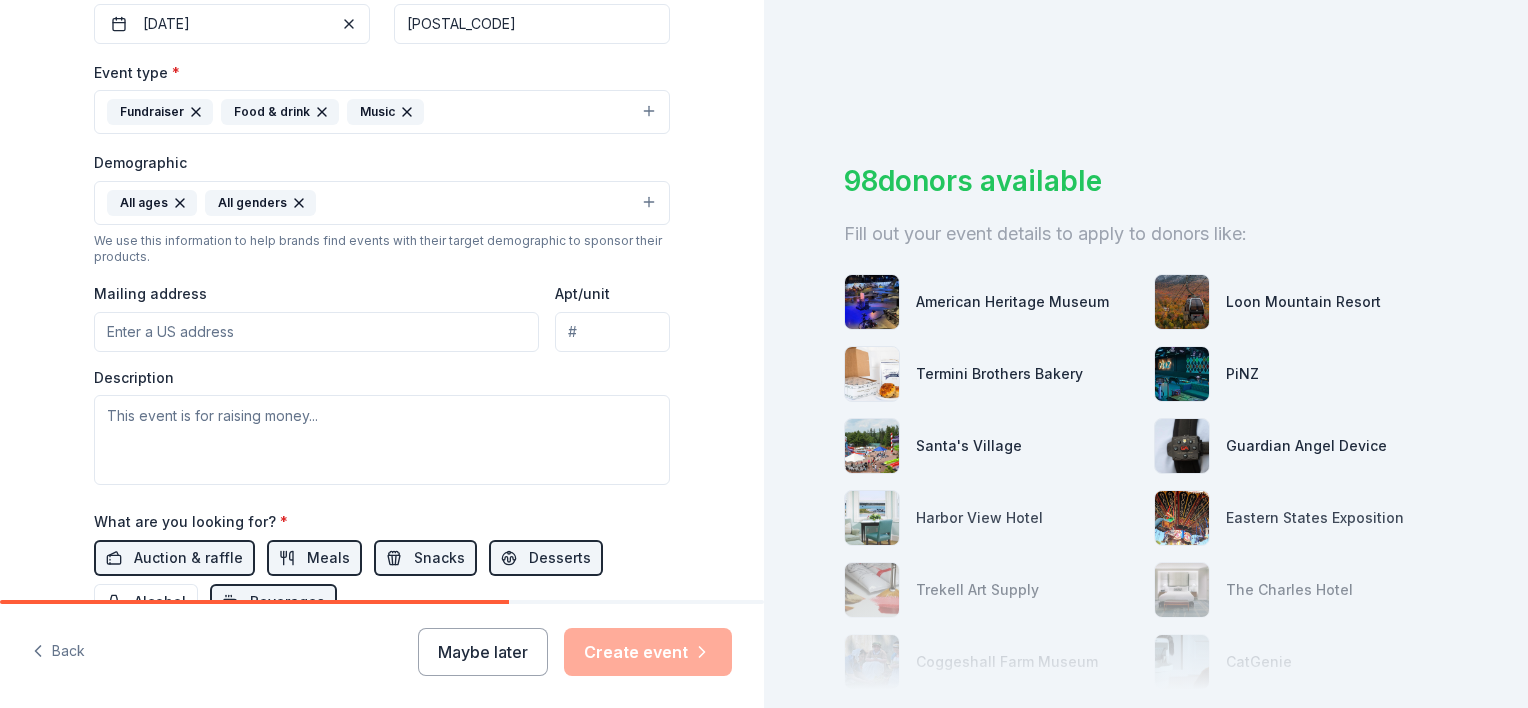 scroll, scrollTop: 499, scrollLeft: 0, axis: vertical 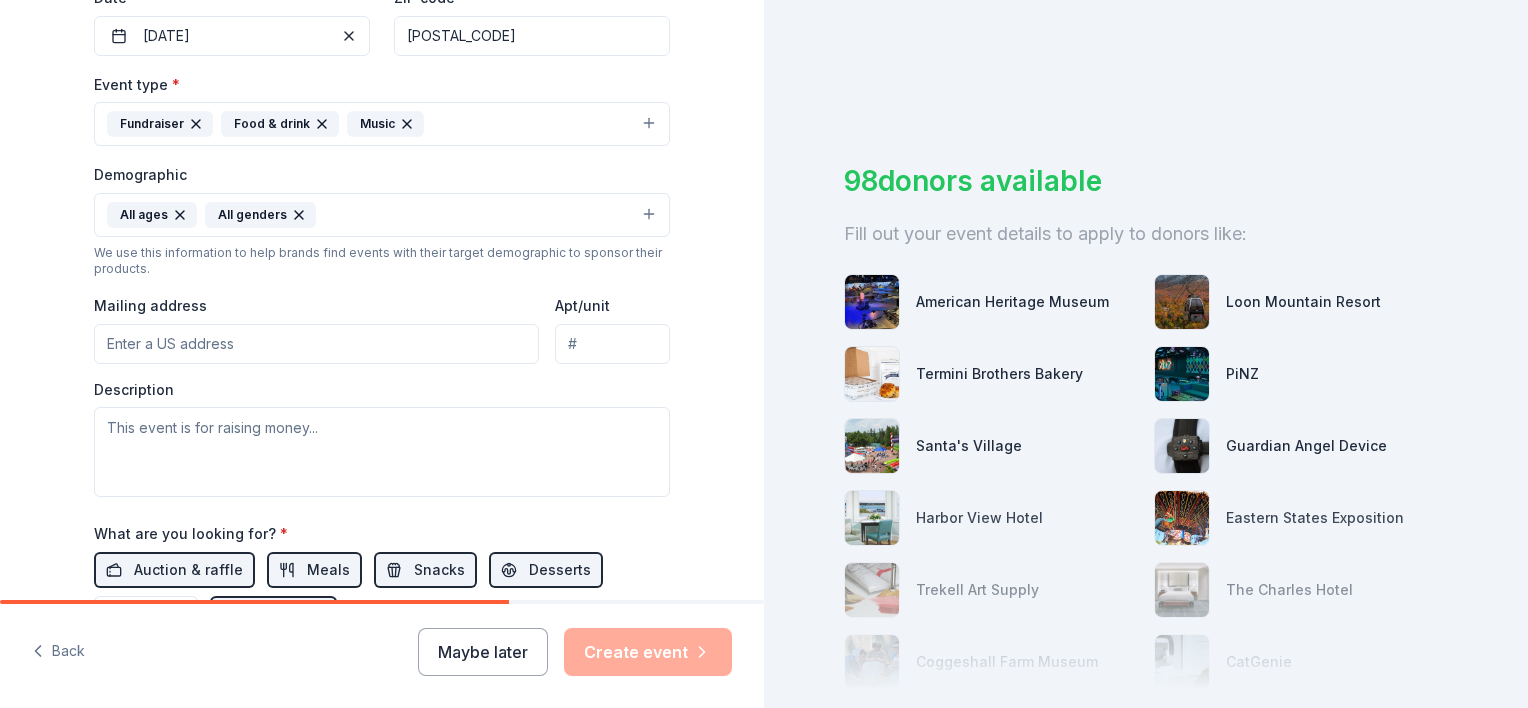 click on "Mailing address" at bounding box center (316, 344) 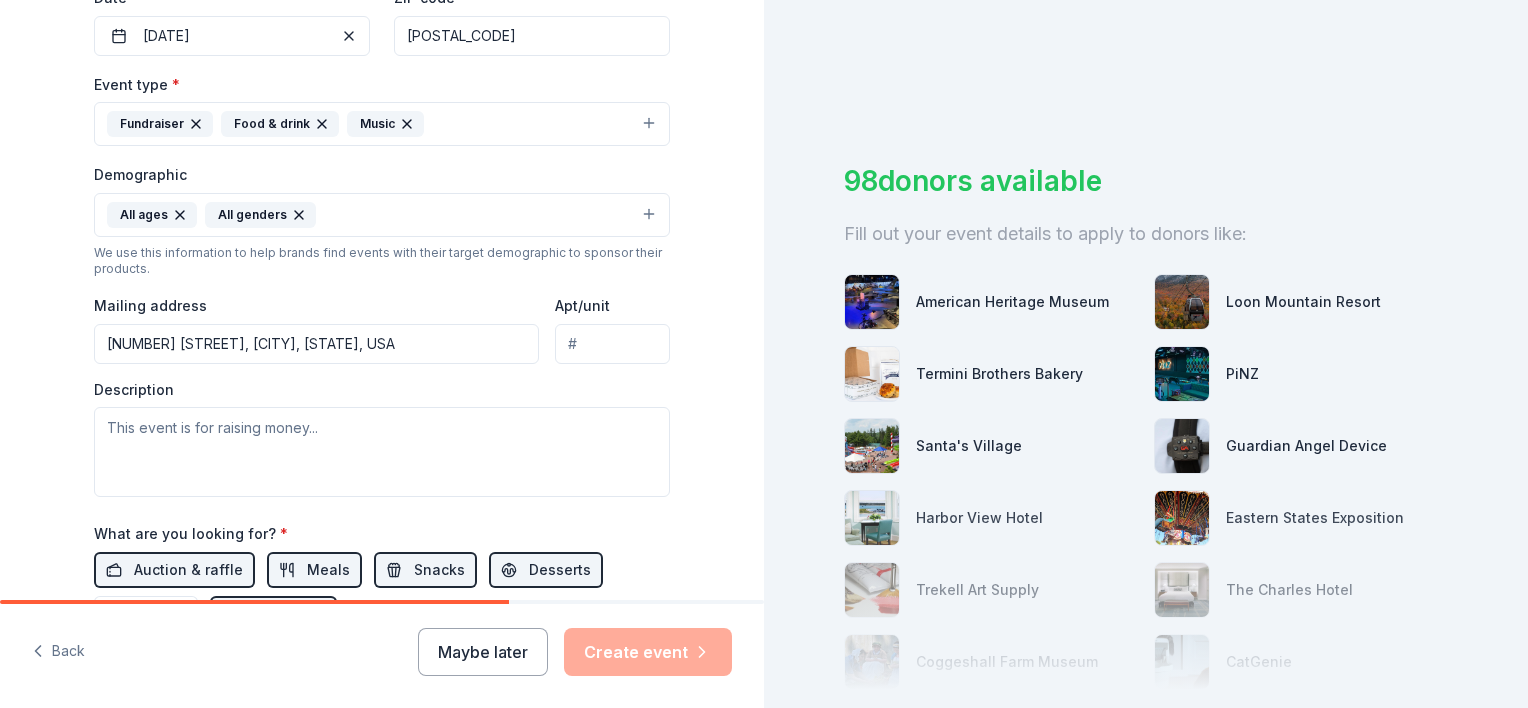 type on "[NUMBER] [STREET], [CITY], [STATE], [POSTAL_CODE]" 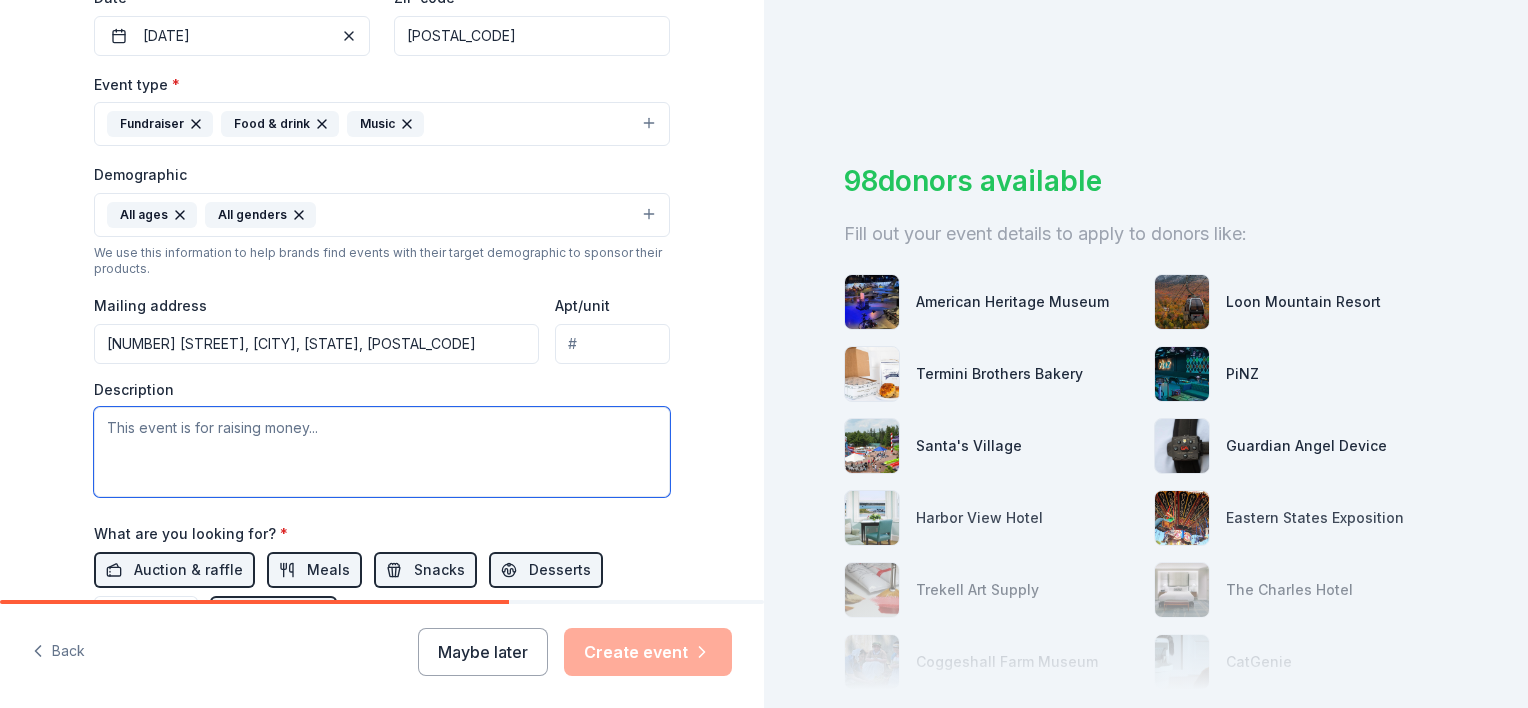 click at bounding box center (382, 452) 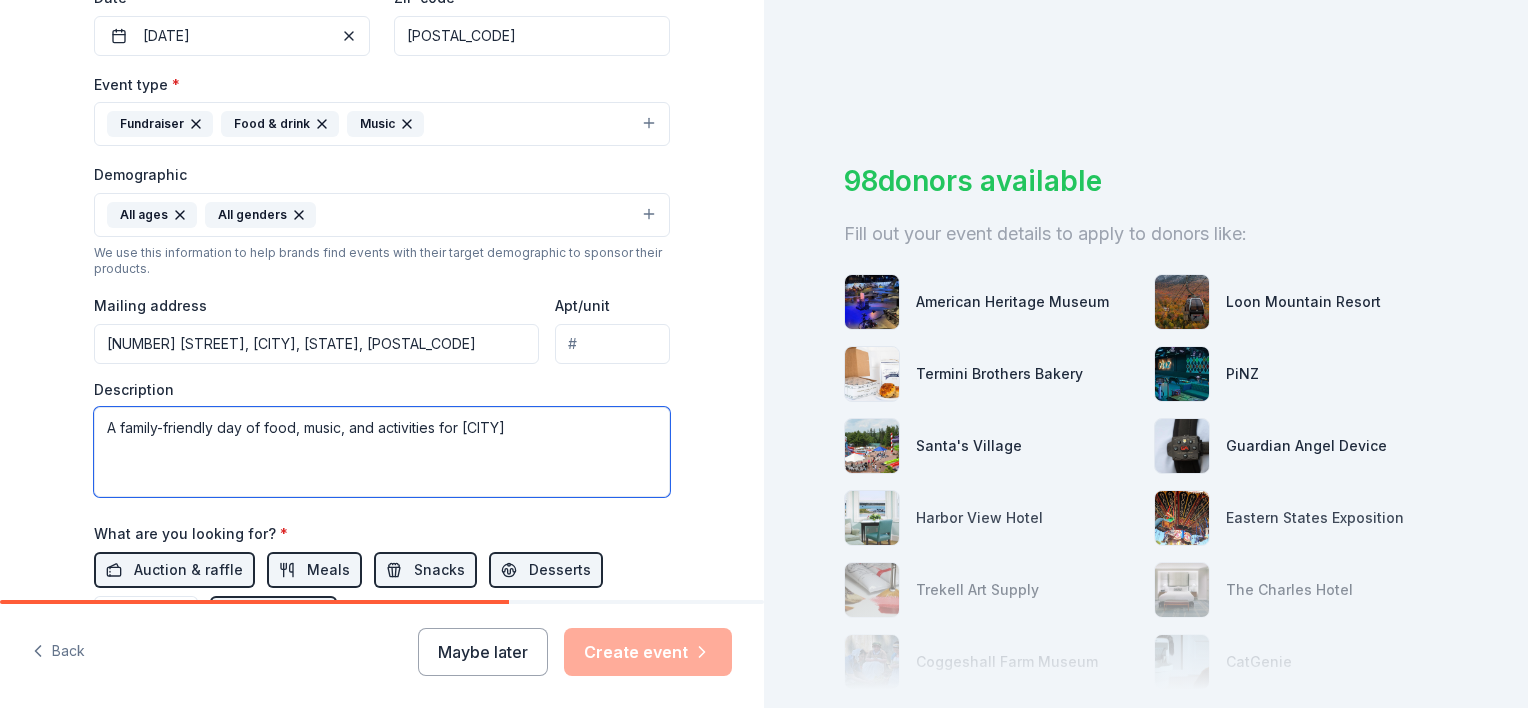 click on "A family-friendly day of food, music, and activities for [CITY]" at bounding box center [382, 452] 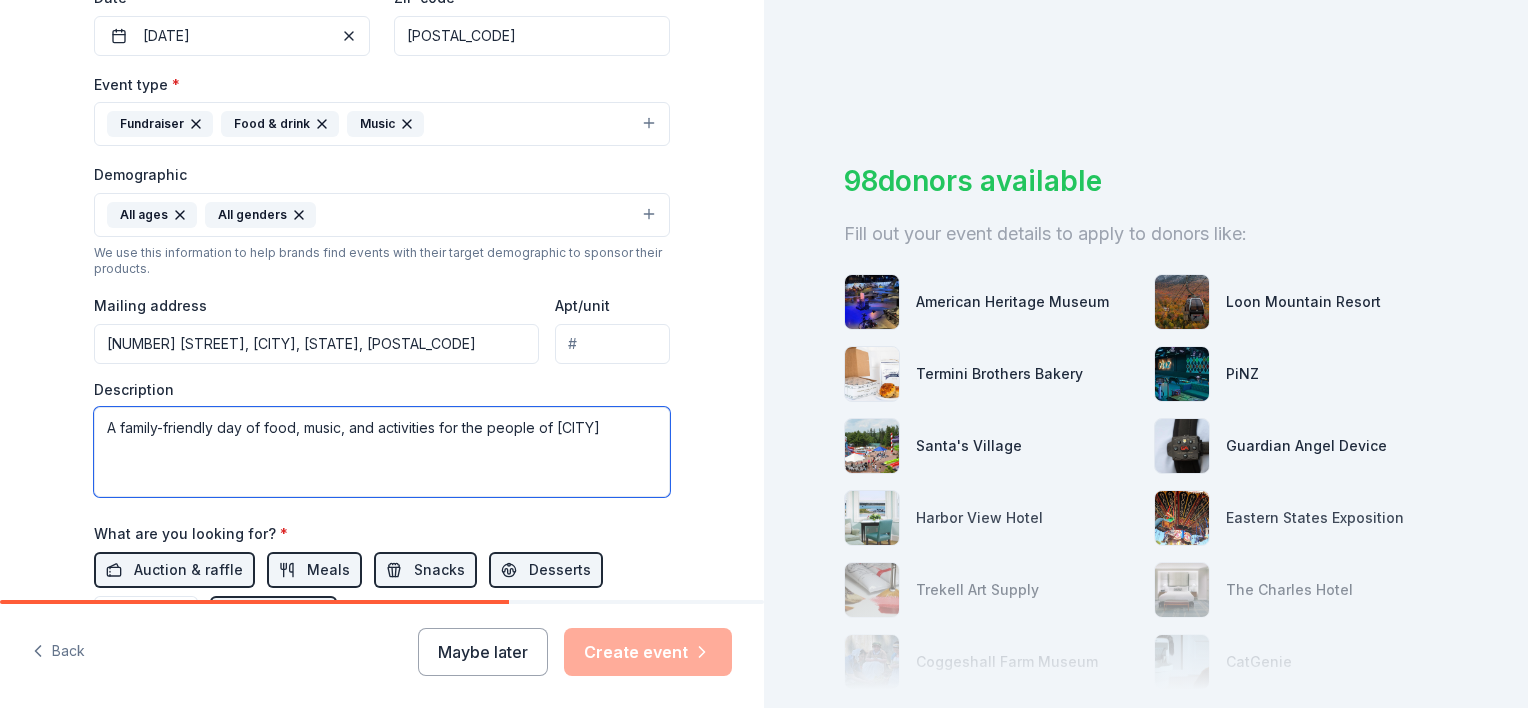 click on "A family-friendly day of food, music, and activities for the people of [CITY]" at bounding box center (382, 452) 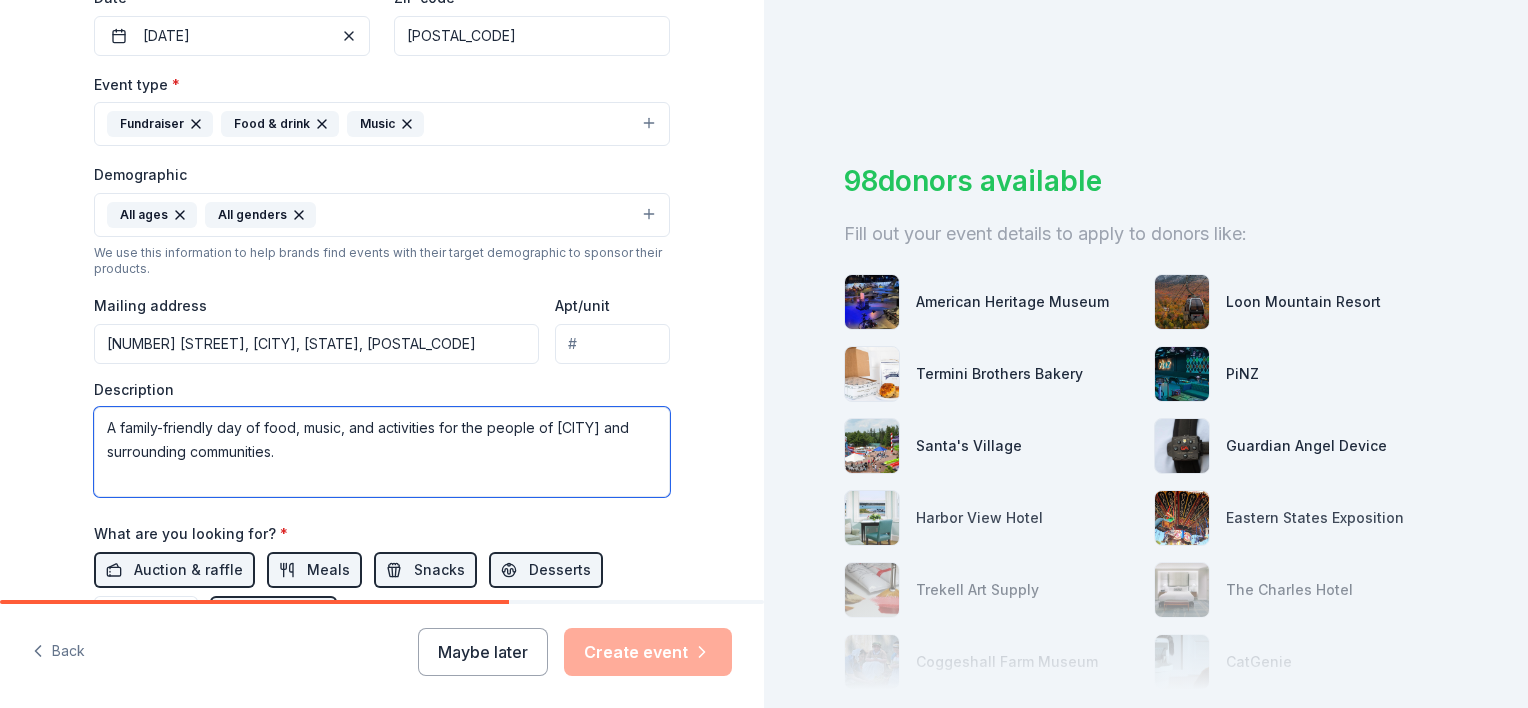 click on "A family-friendly day of food, music, and activities for the people of [CITY] and surrounding communities." at bounding box center (382, 452) 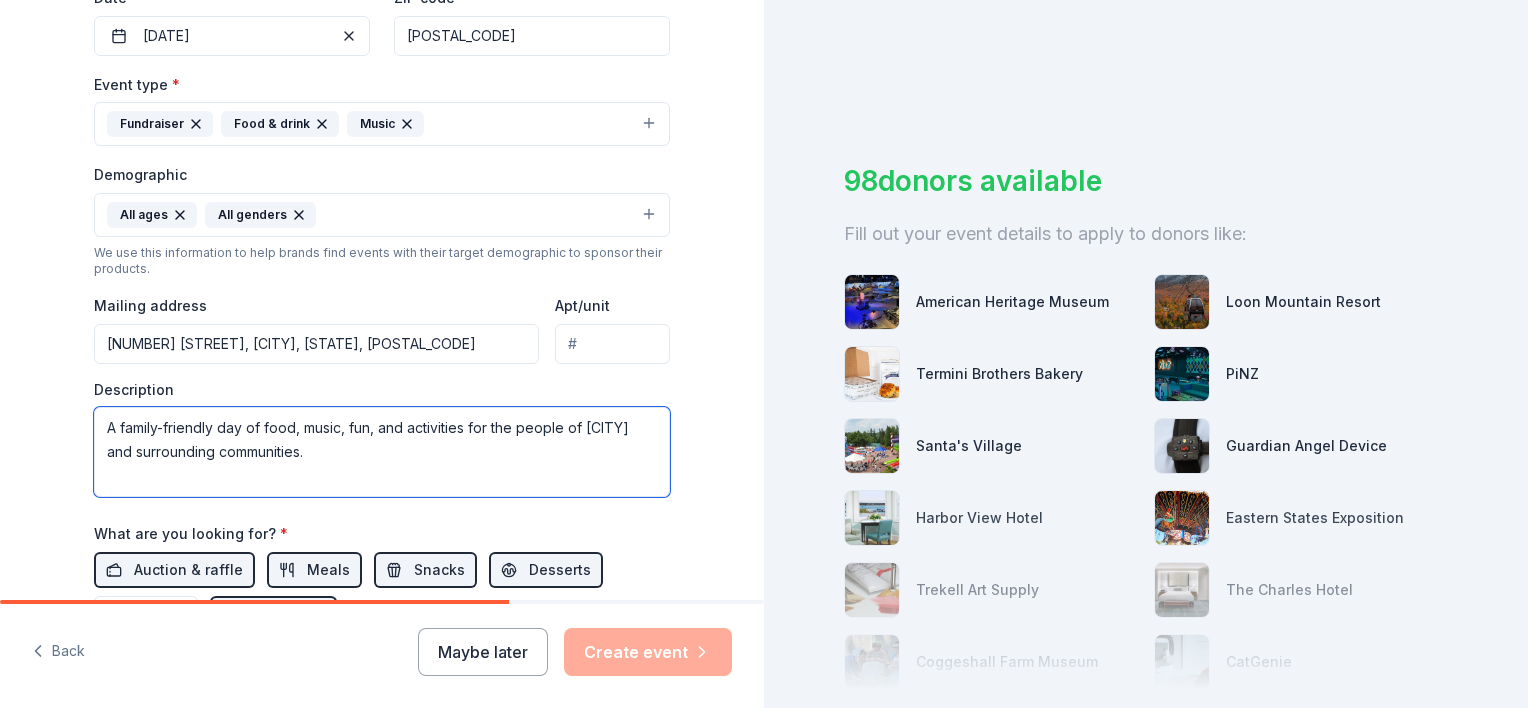 click on "A family-friendly day of food, music, fun, and activities for the people of [CITY] and surrounding communities." at bounding box center [382, 452] 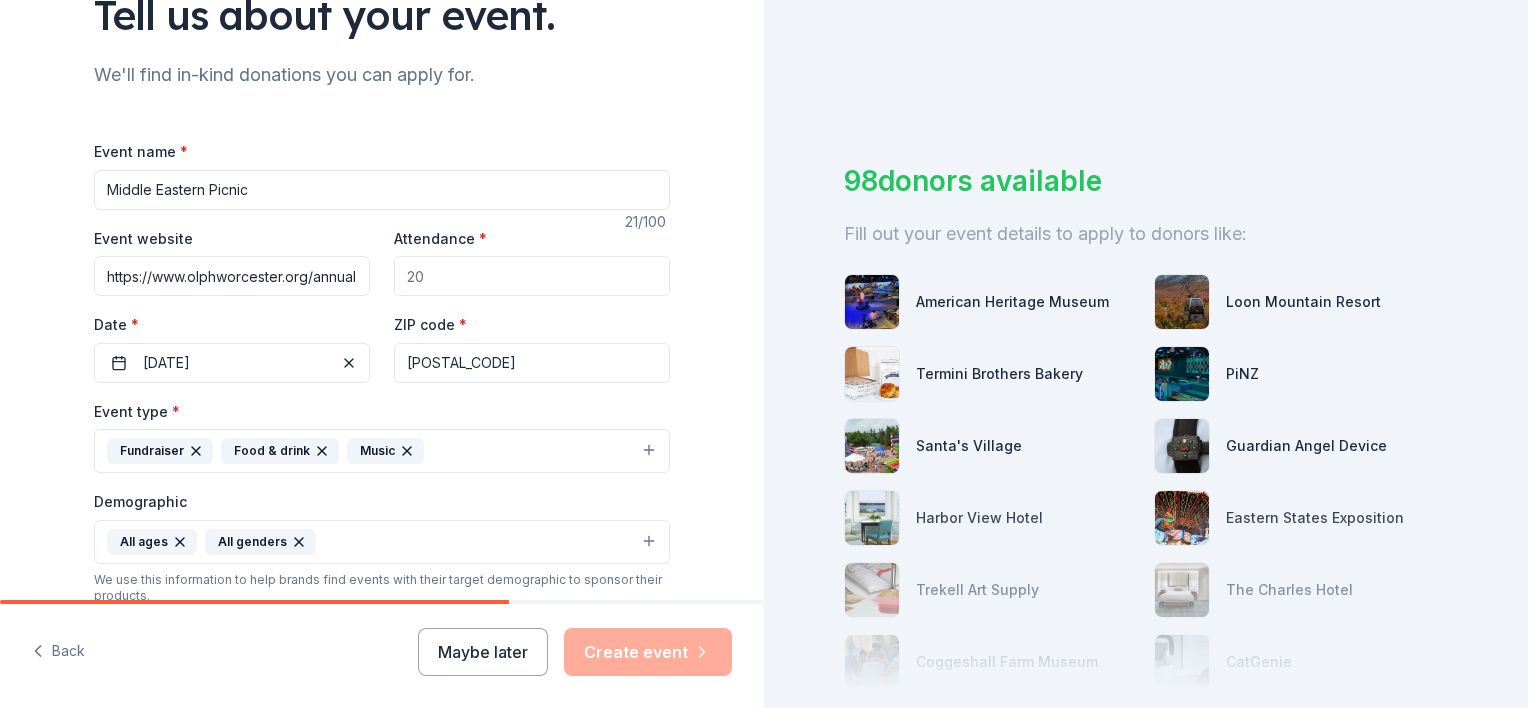 scroll, scrollTop: 183, scrollLeft: 0, axis: vertical 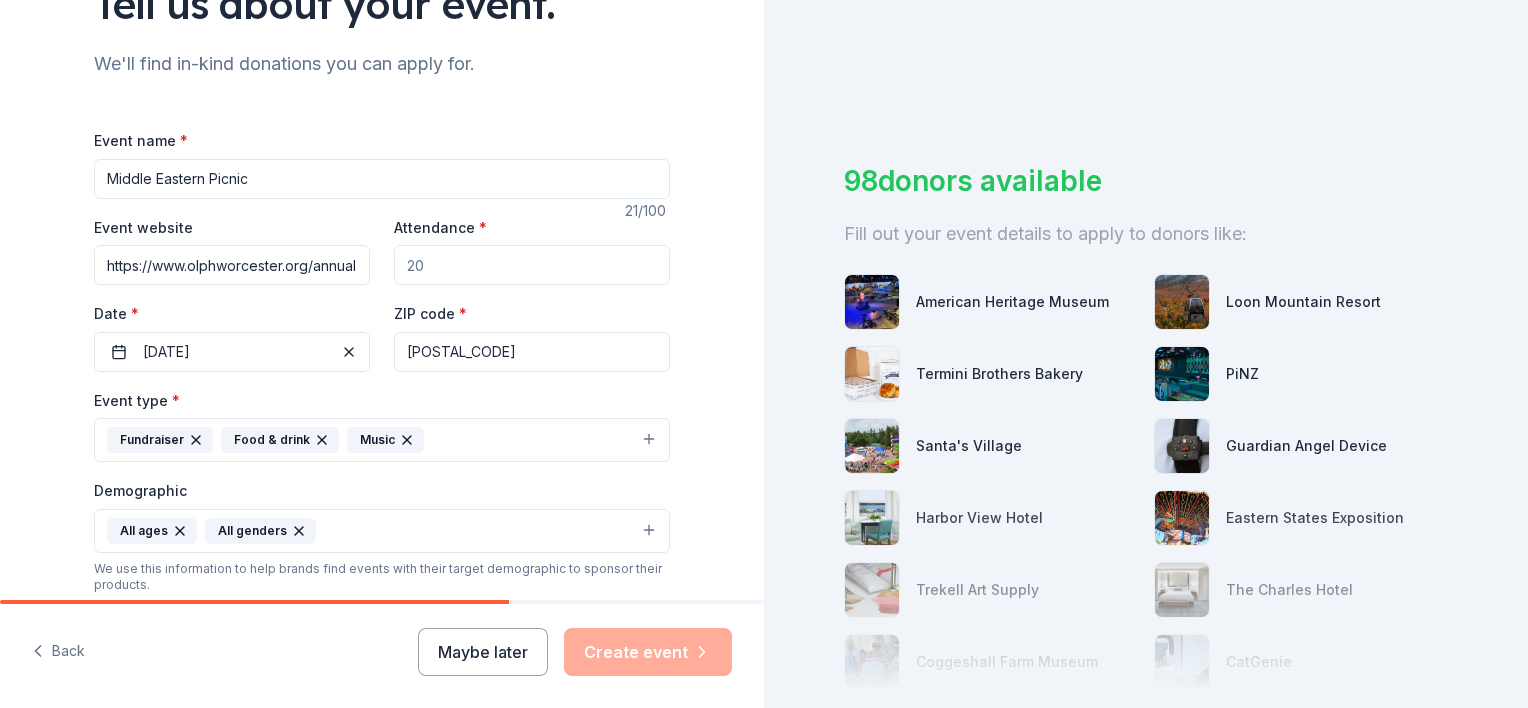 type on "A family-friendly day of food, music, fun, and children's activities for the people of [CITY] and surrounding communities." 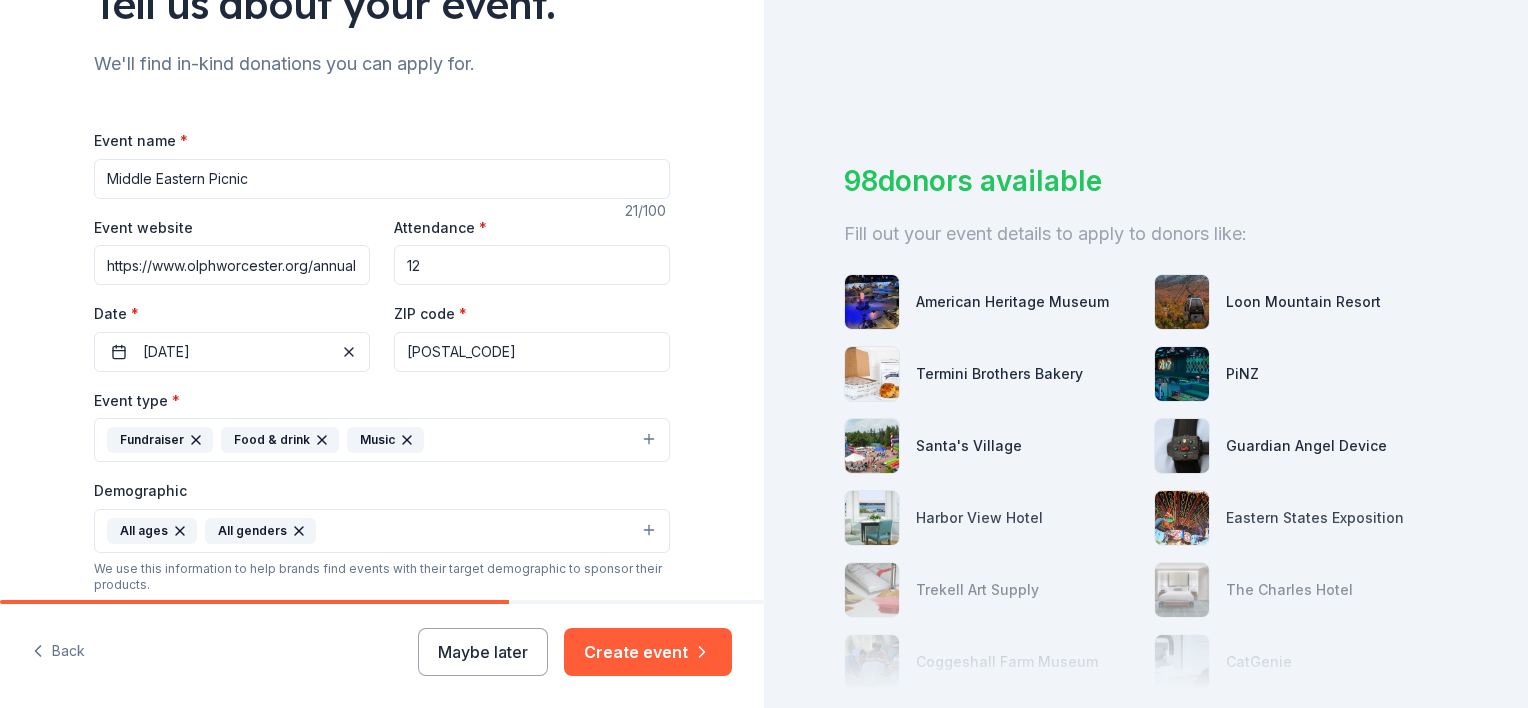 type on "1" 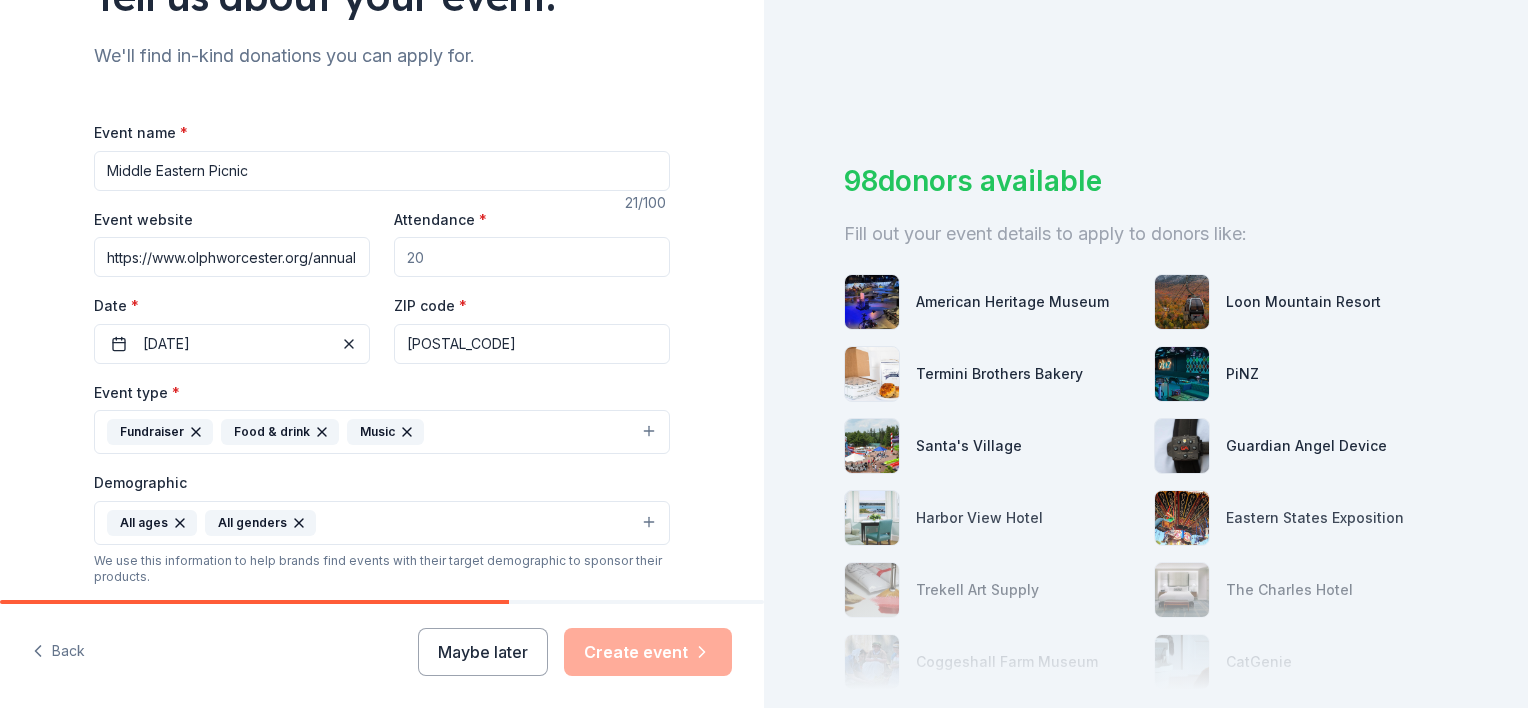 scroll, scrollTop: 0, scrollLeft: 0, axis: both 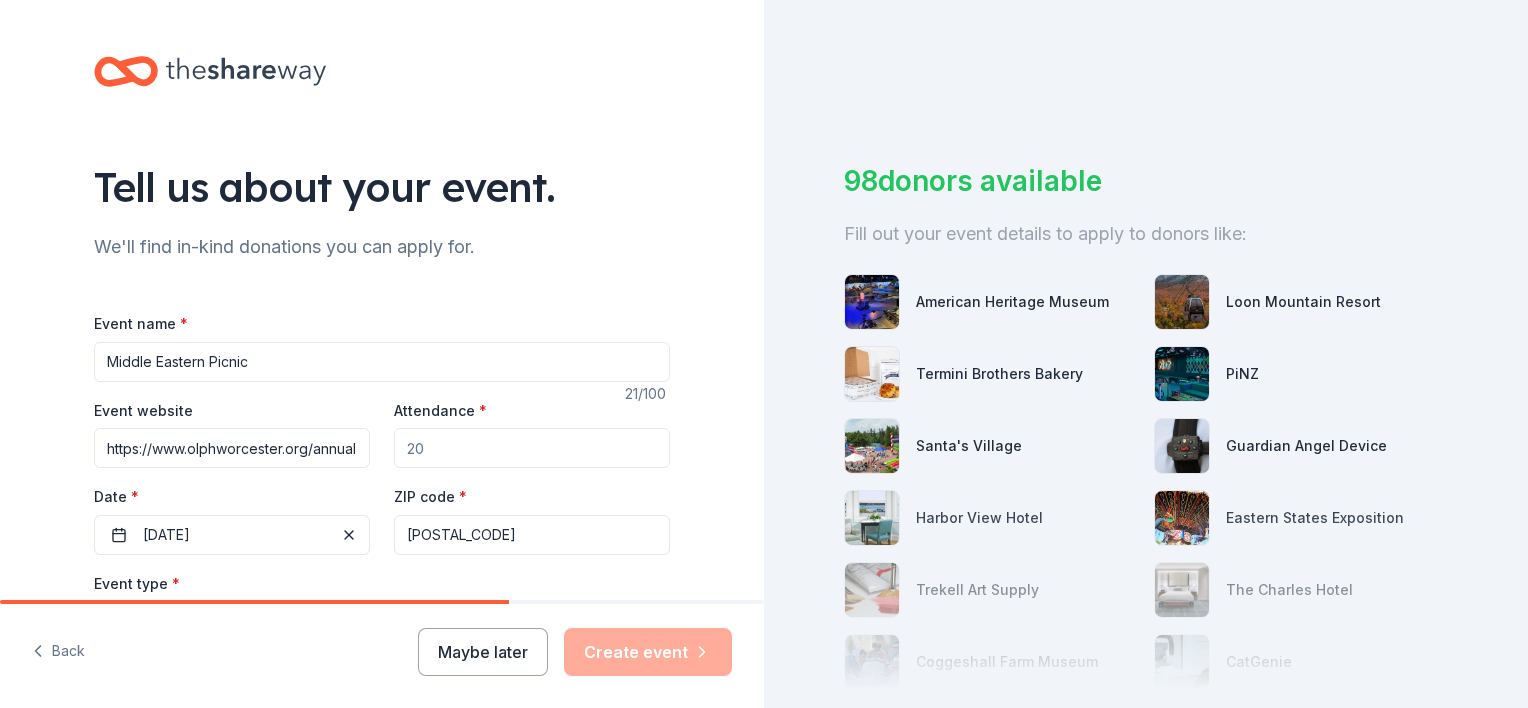 click on "Attendance *" at bounding box center (532, 448) 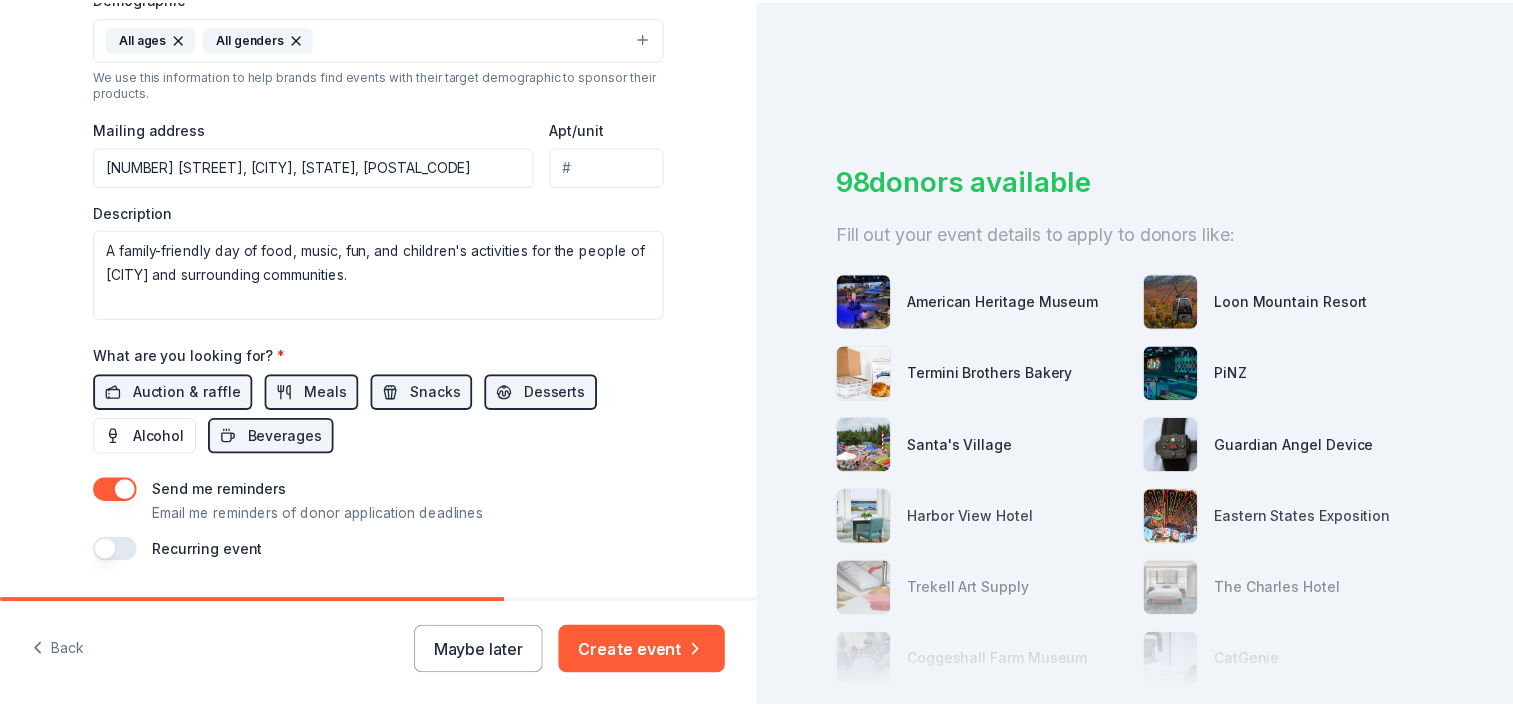 scroll, scrollTop: 734, scrollLeft: 0, axis: vertical 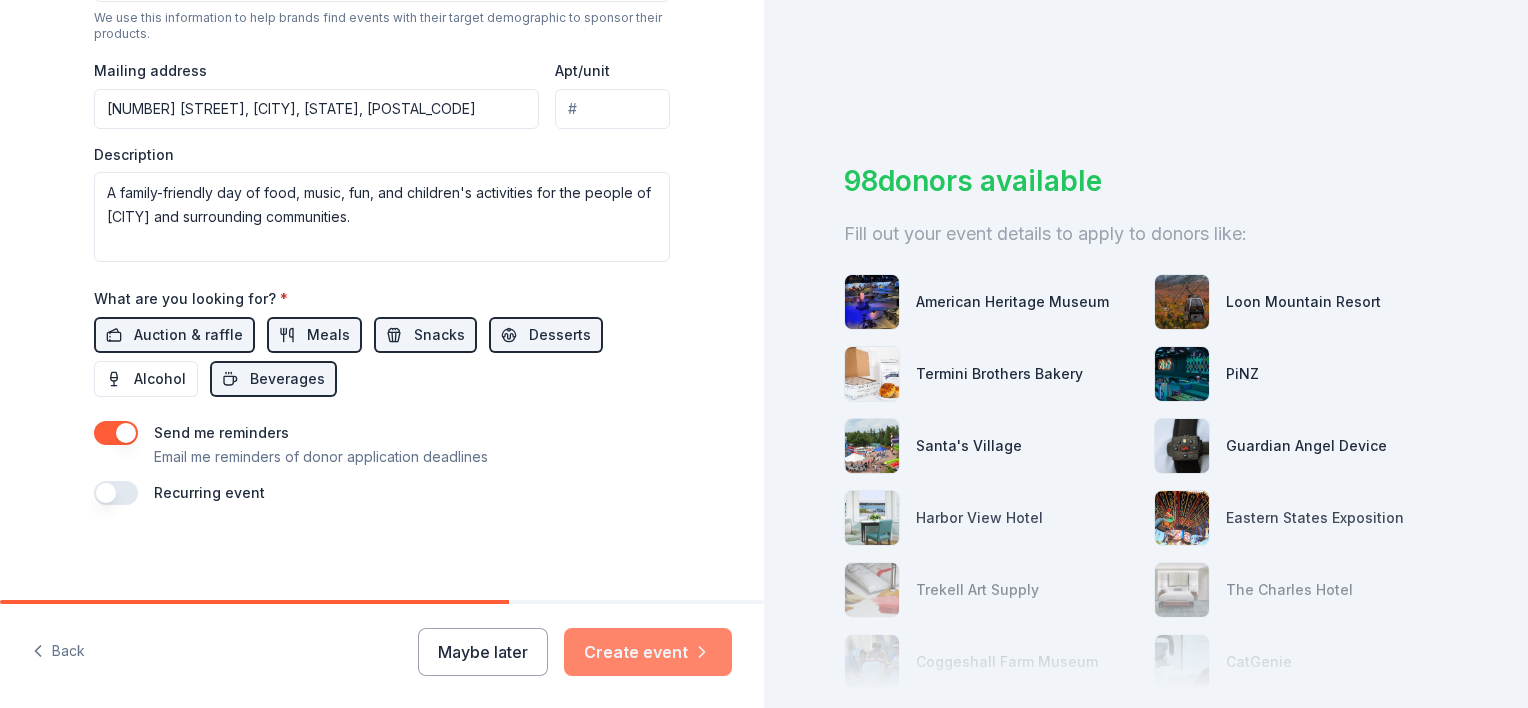 type on "500" 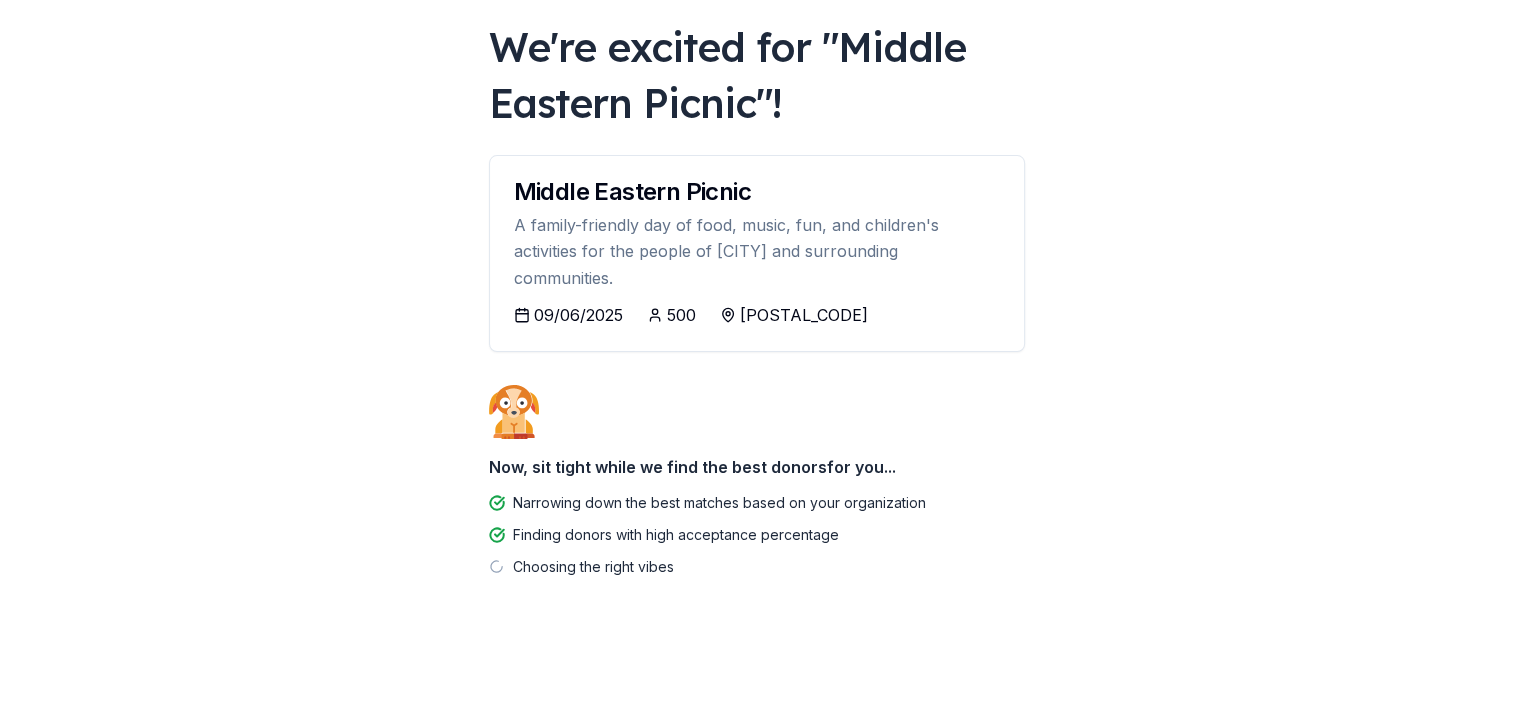 scroll, scrollTop: 110, scrollLeft: 0, axis: vertical 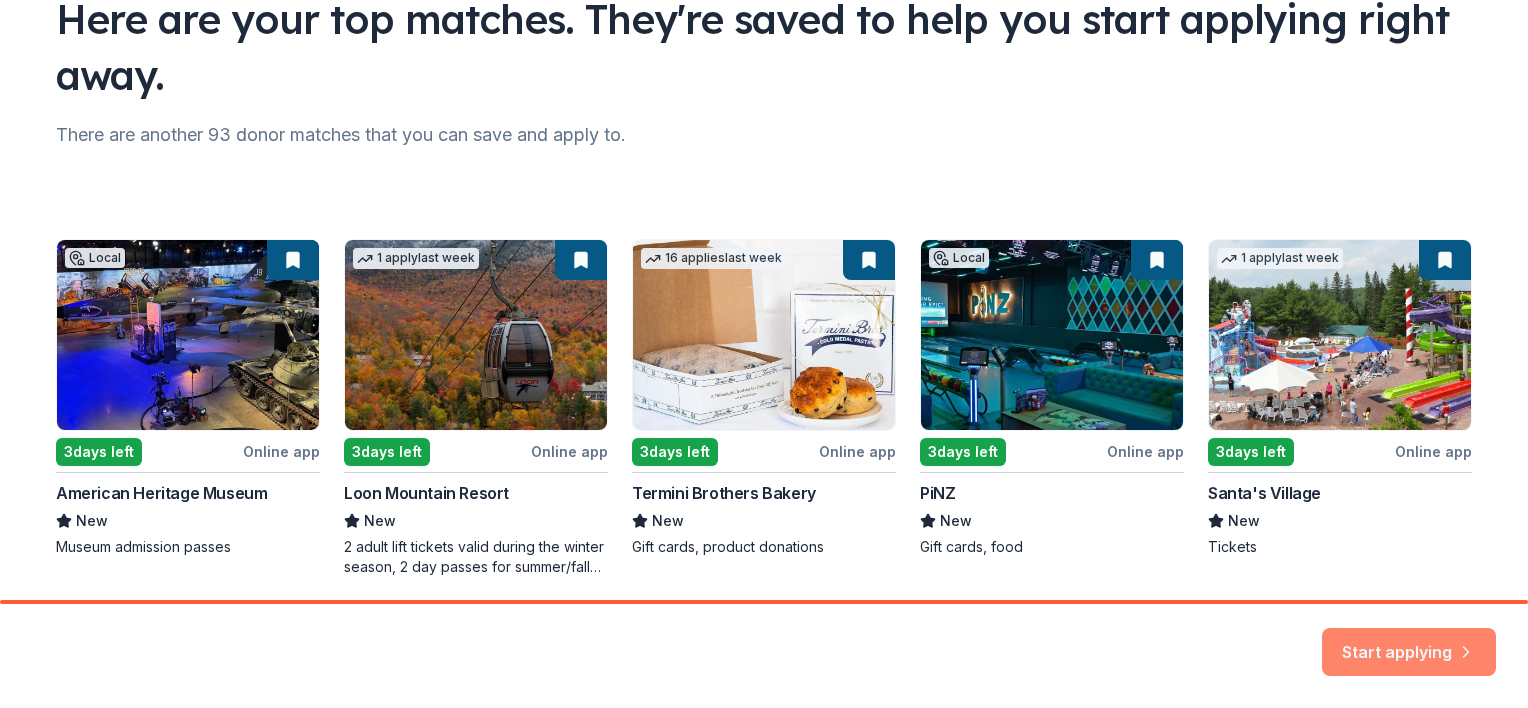 click on "Start applying" at bounding box center [1409, 641] 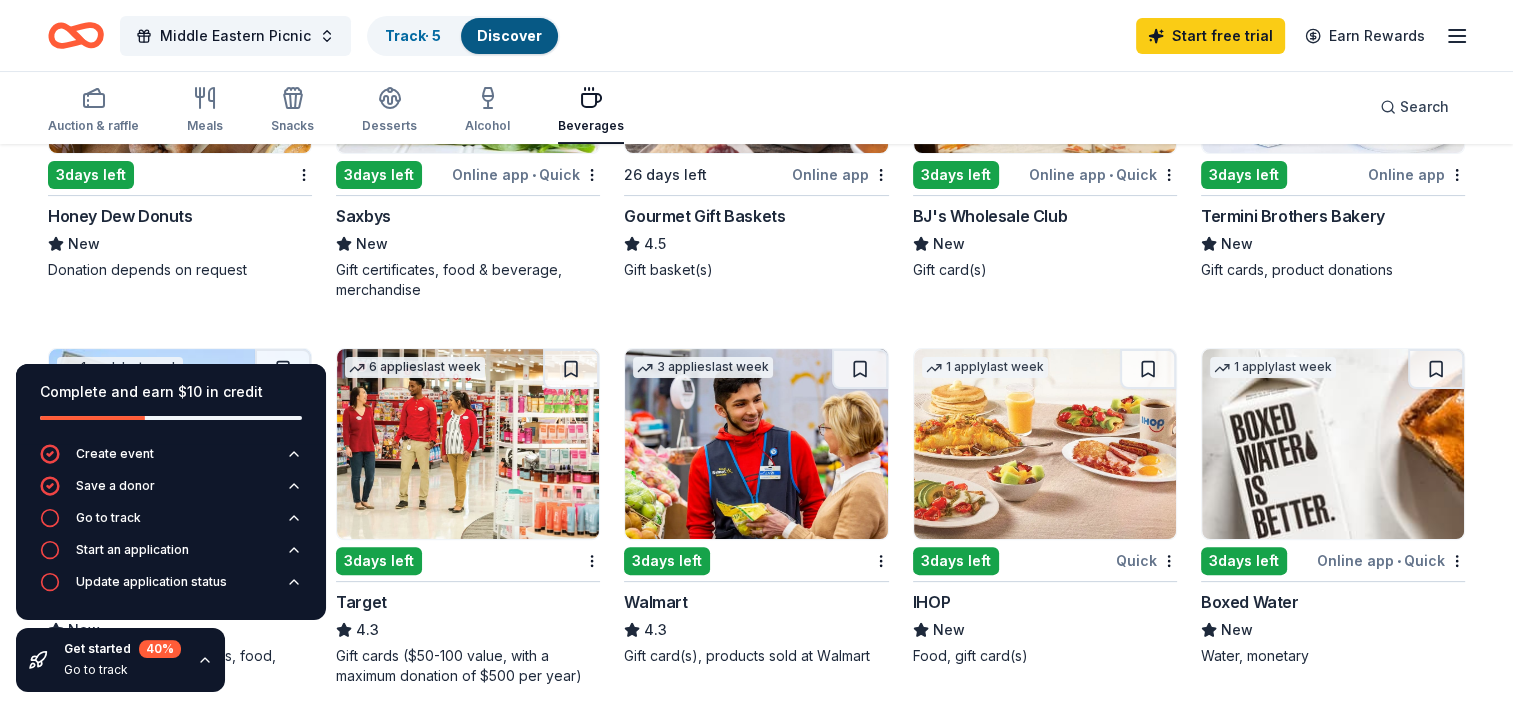 scroll, scrollTop: 408, scrollLeft: 0, axis: vertical 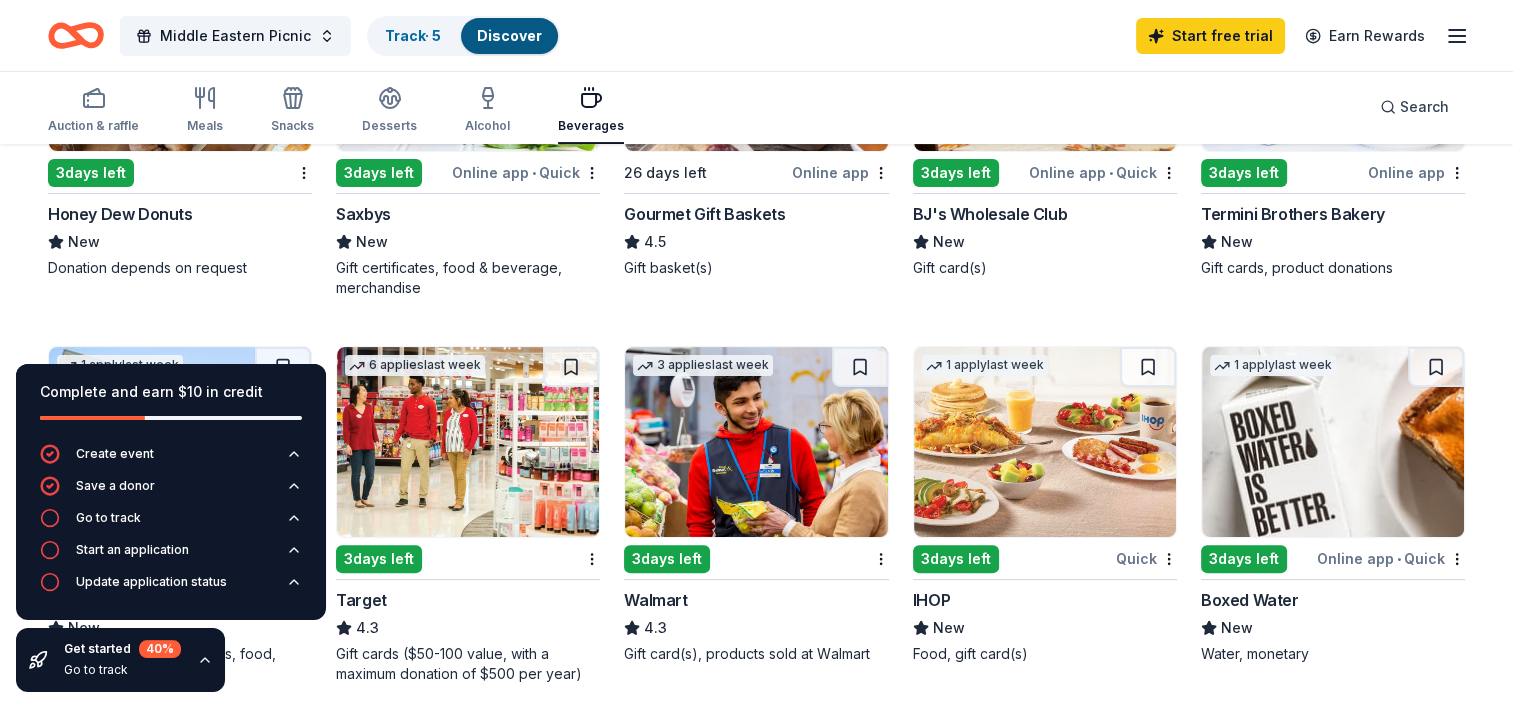 click on "BJ's Wholesale Club" at bounding box center [990, 214] 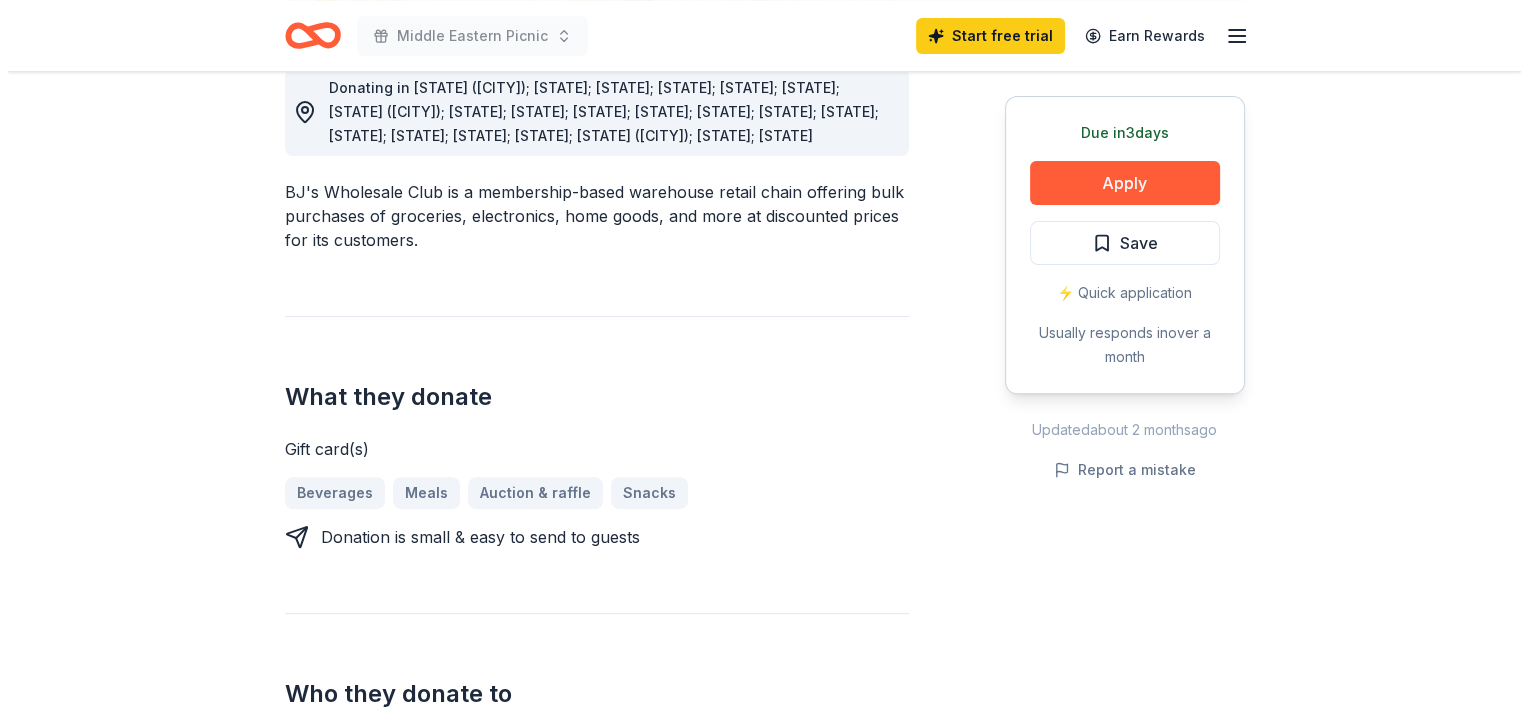 scroll, scrollTop: 600, scrollLeft: 0, axis: vertical 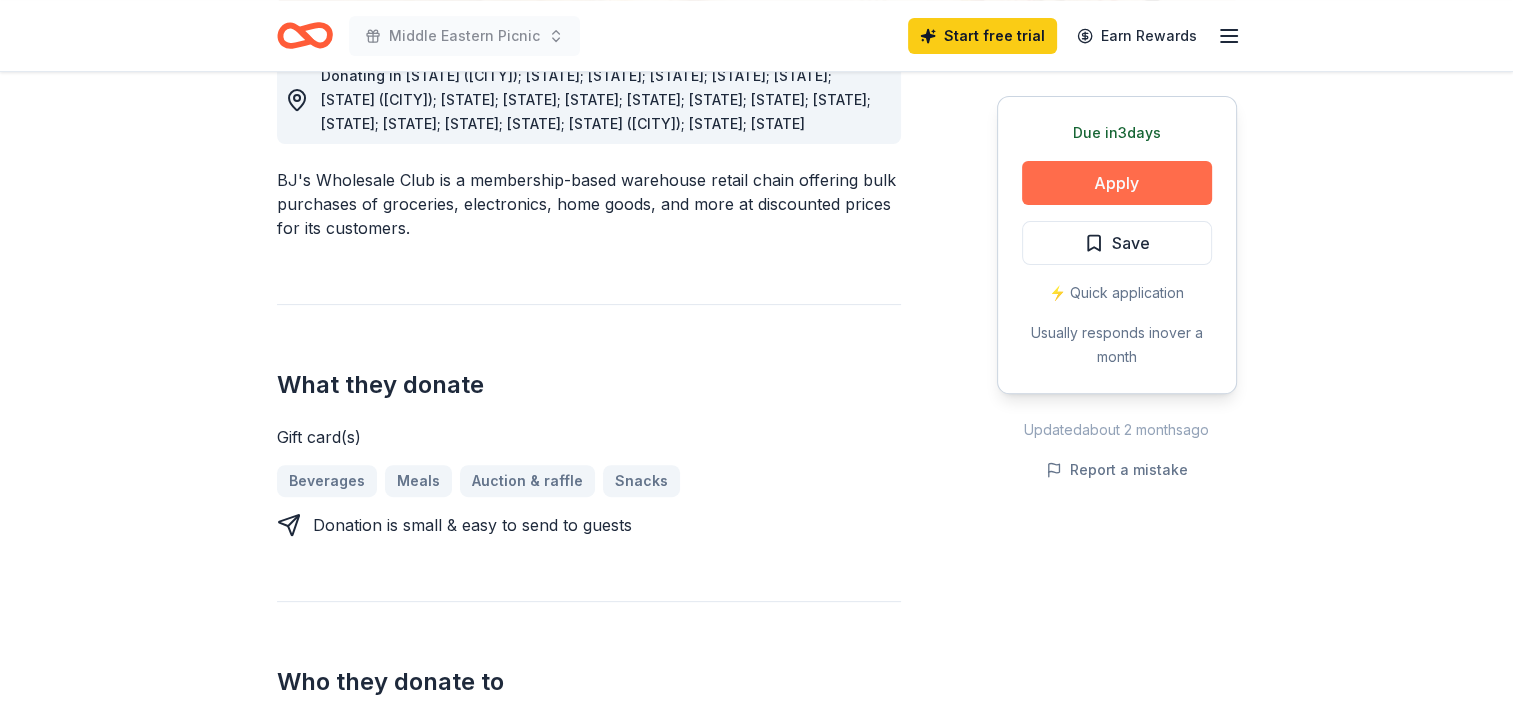 click on "Apply" at bounding box center [1117, 183] 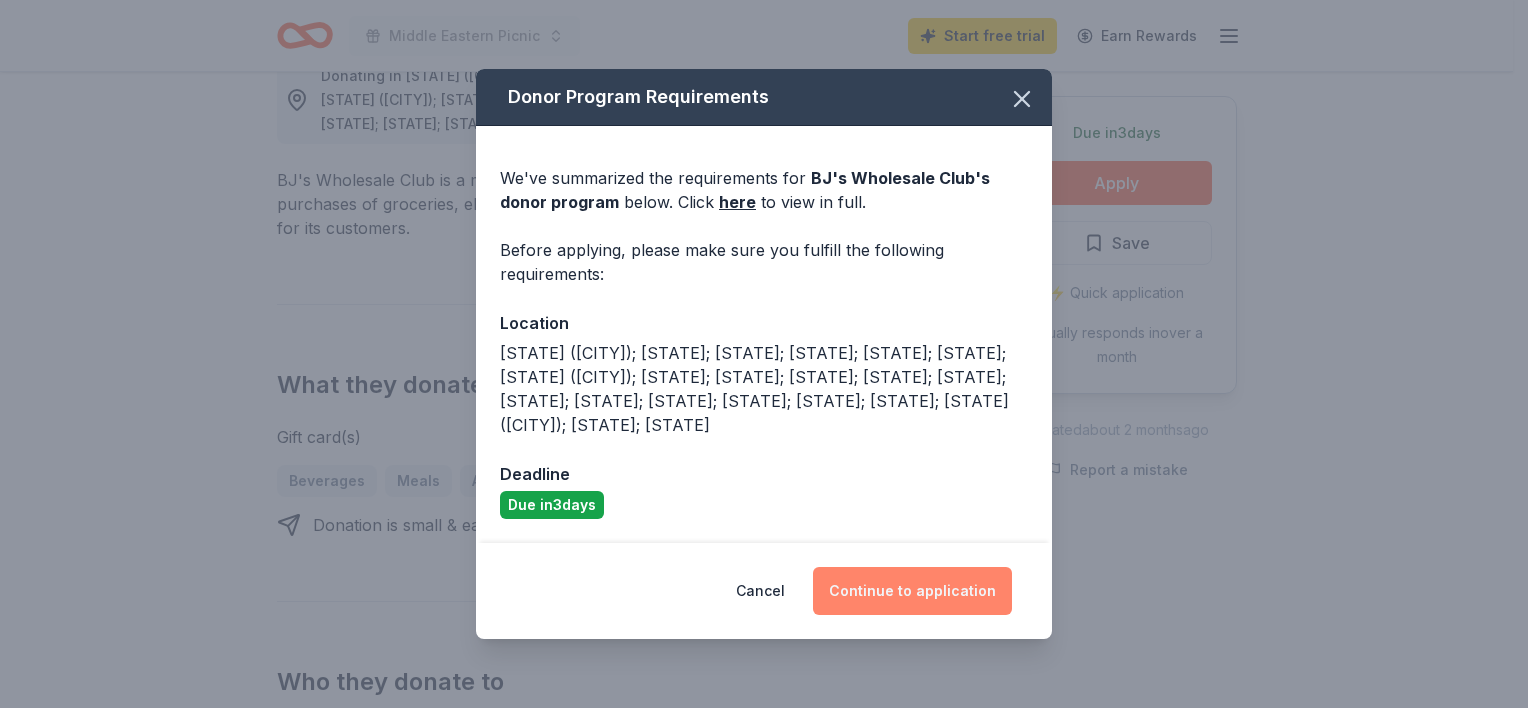 click on "Continue to application" at bounding box center [912, 591] 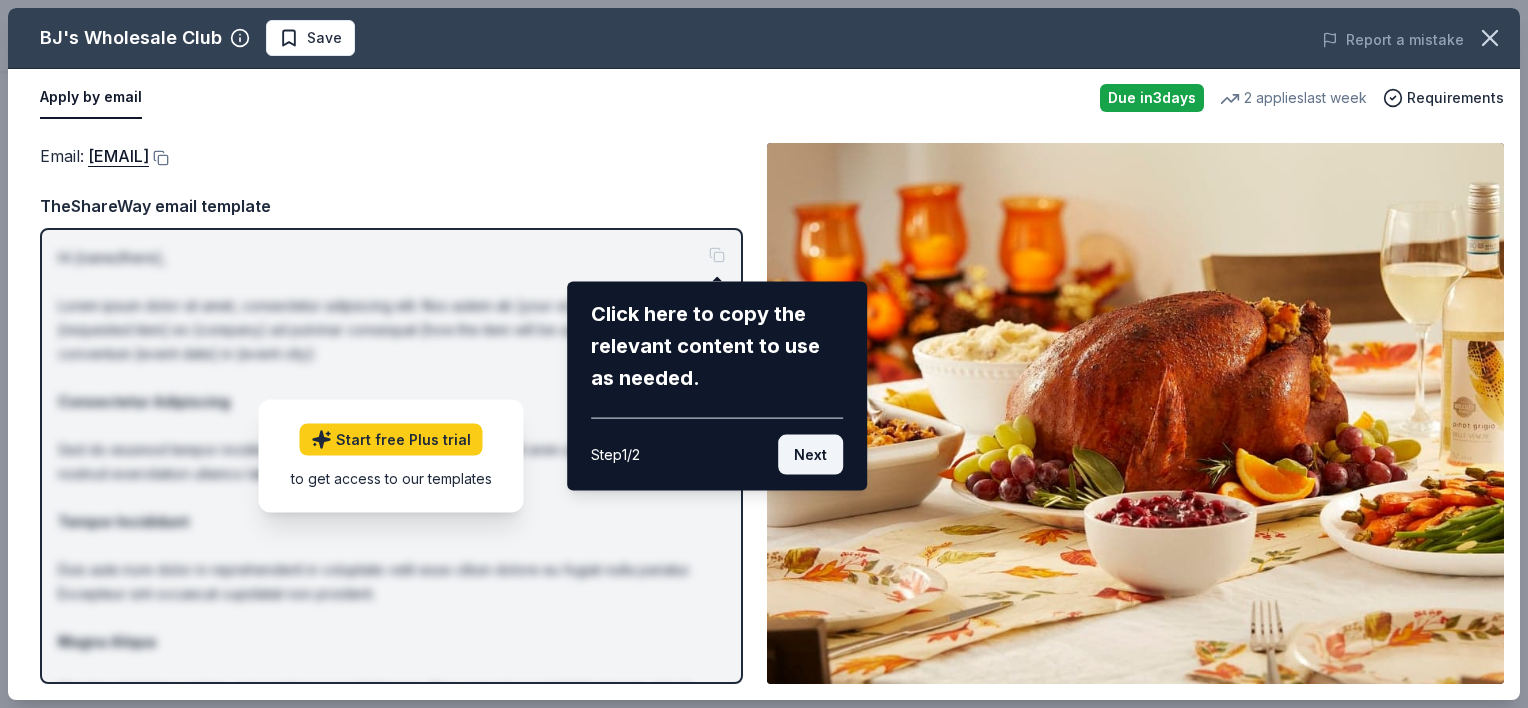 click on "Next" at bounding box center [810, 455] 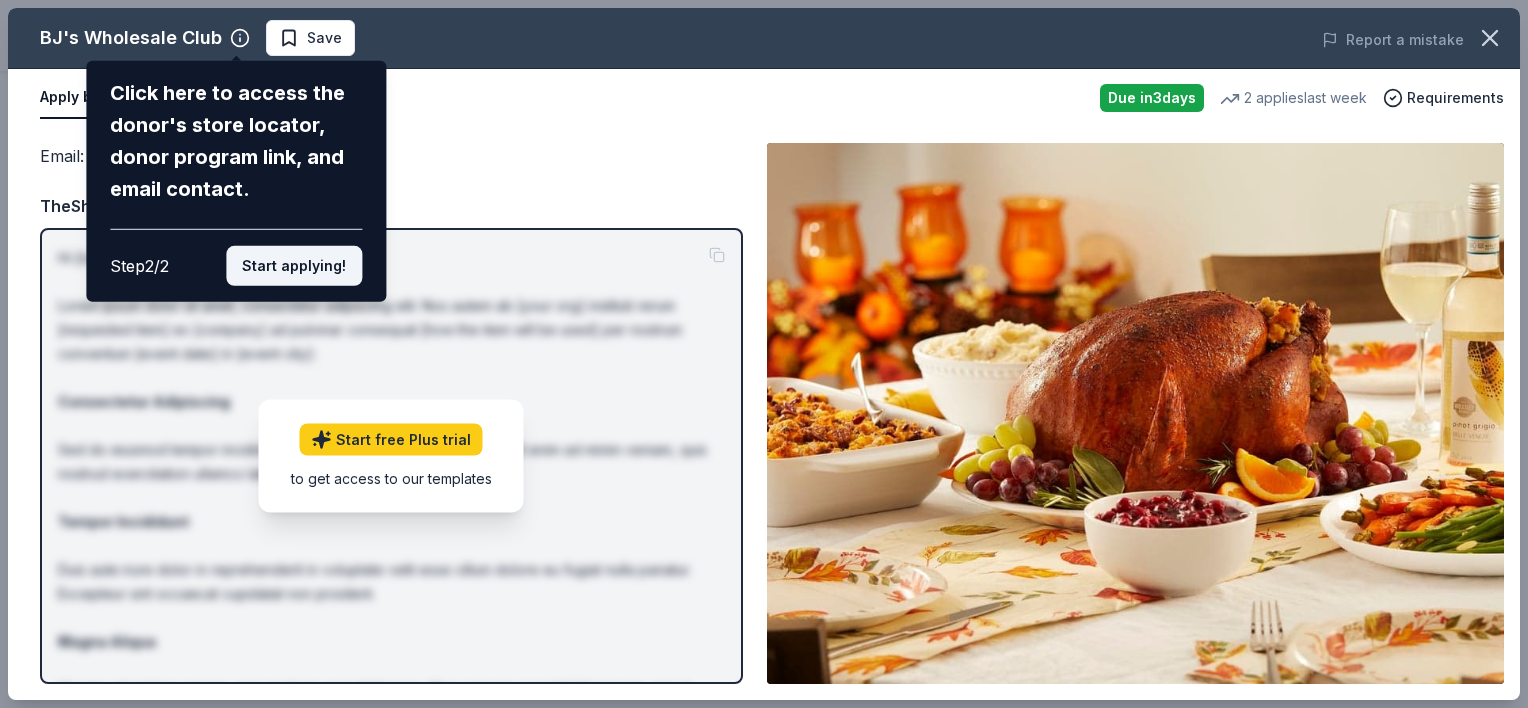 click on "Start applying!" at bounding box center (294, 266) 